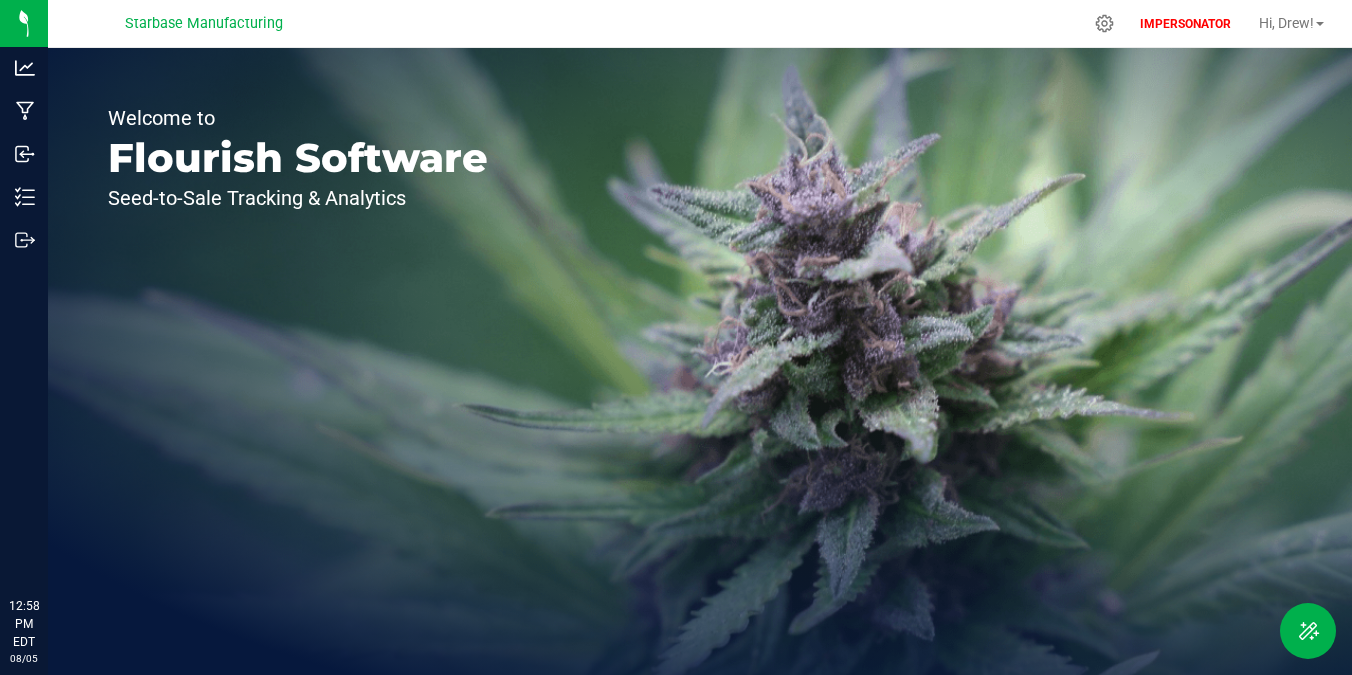 scroll, scrollTop: 0, scrollLeft: 0, axis: both 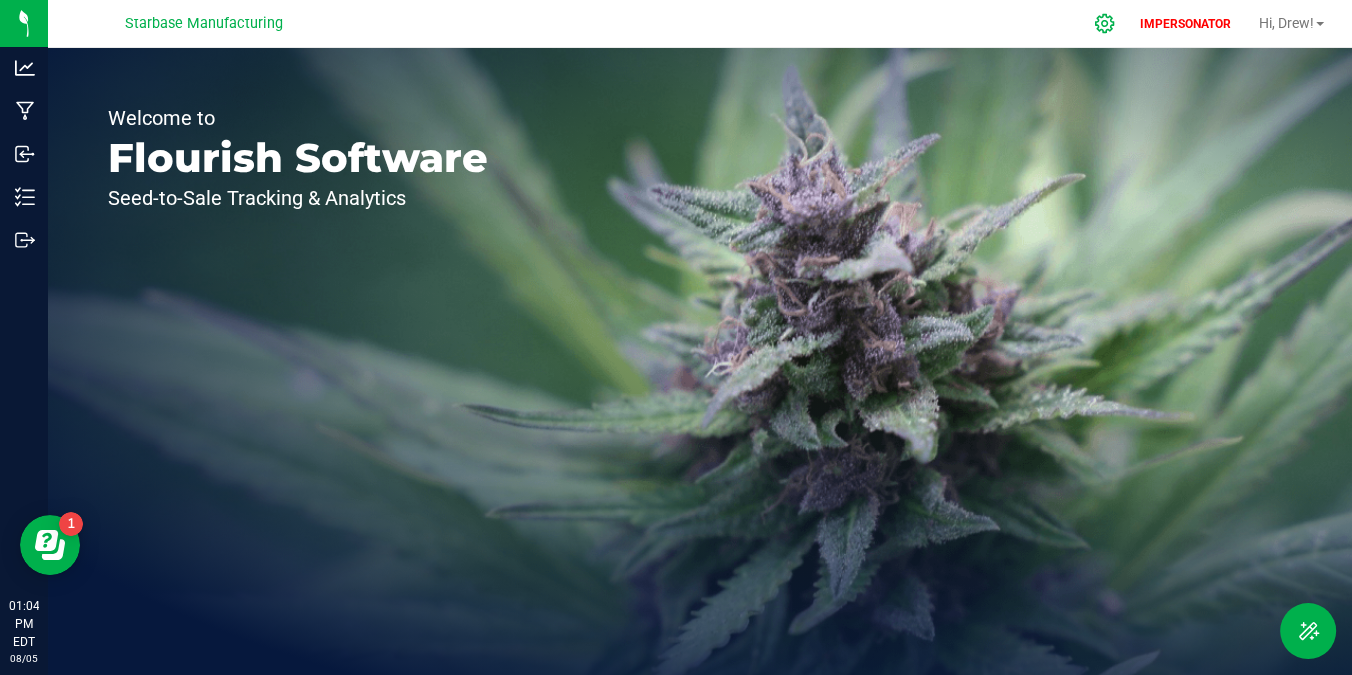 click 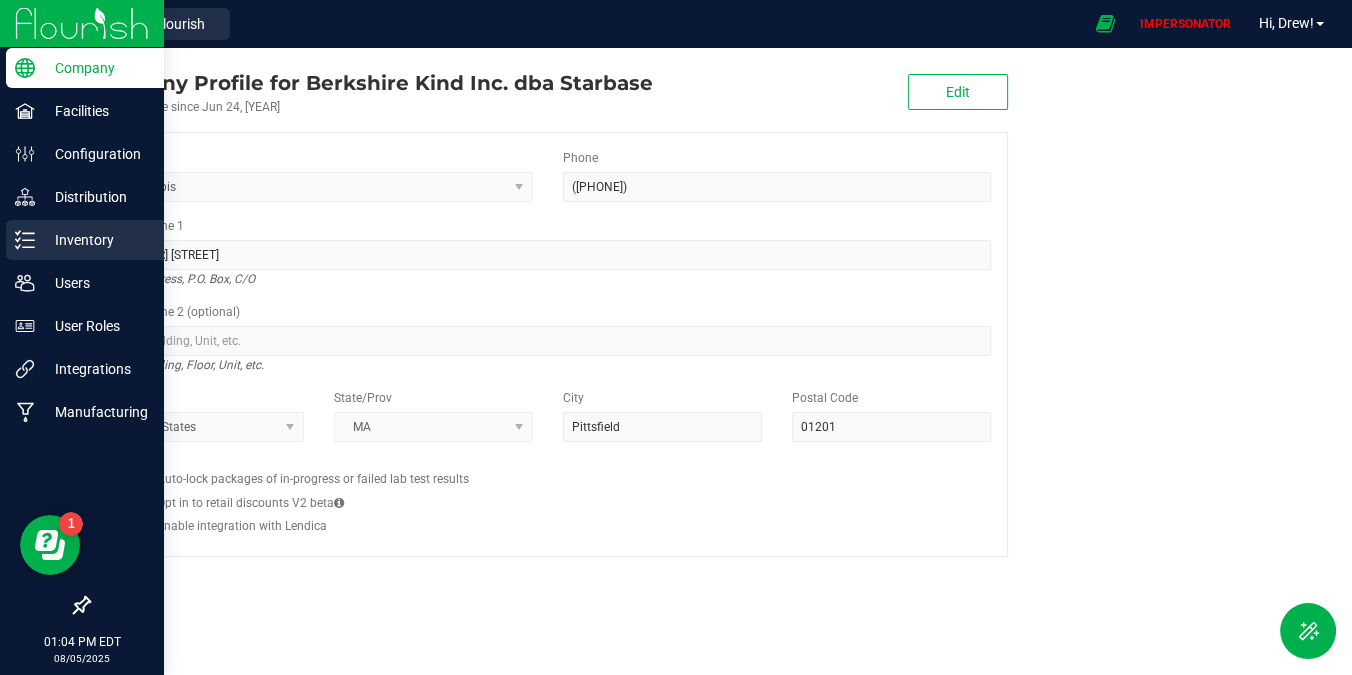 click on "Inventory" at bounding box center [85, 240] 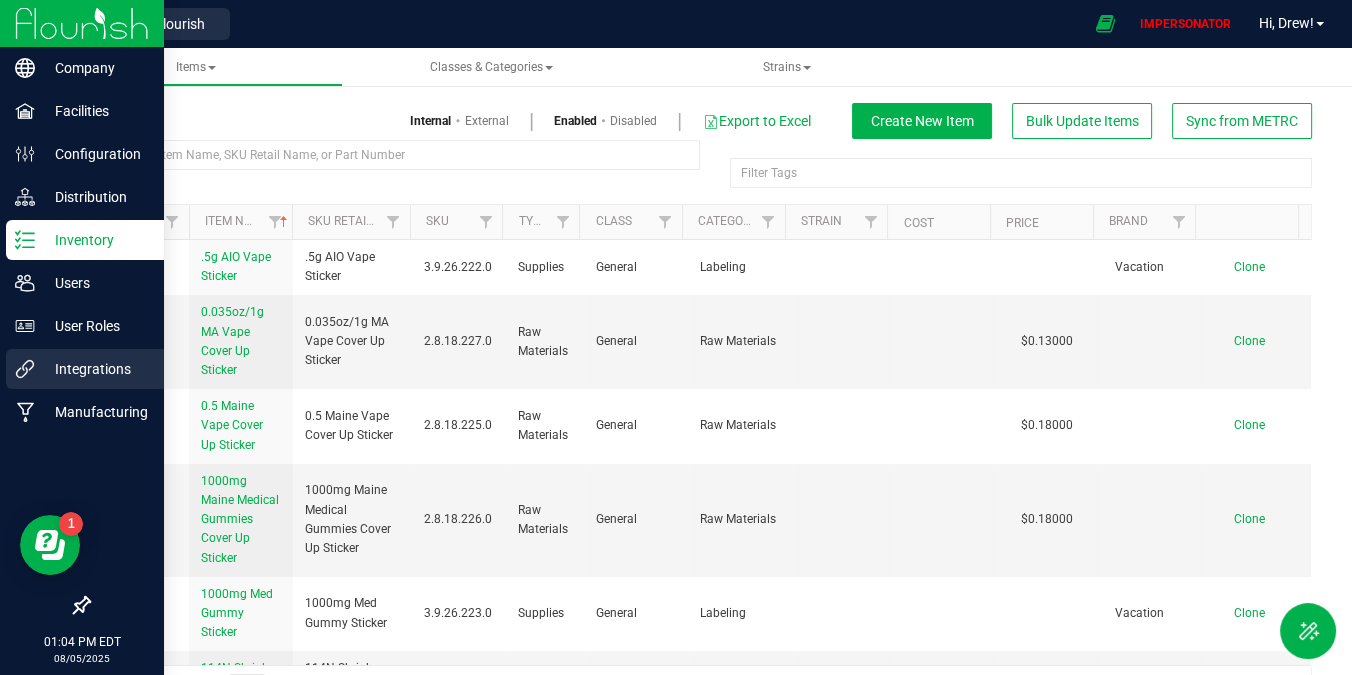 click on "Integrations" at bounding box center [95, 369] 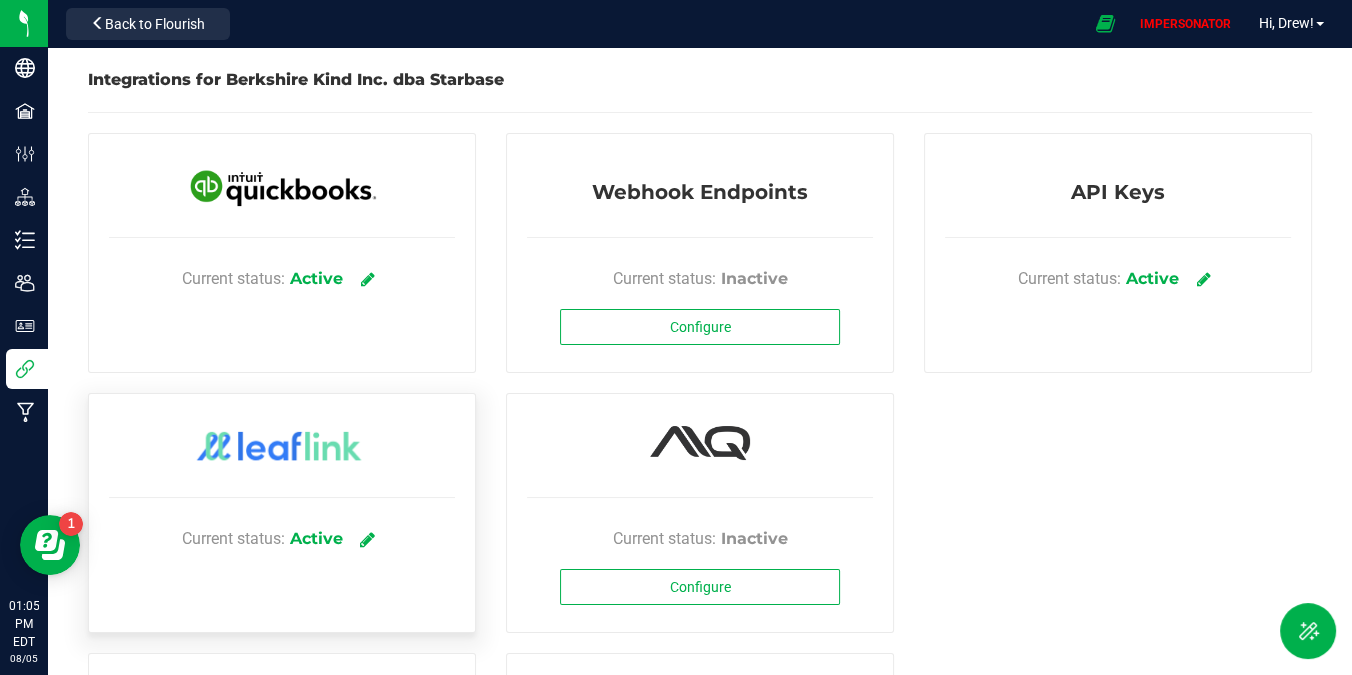 click at bounding box center [367, 539] 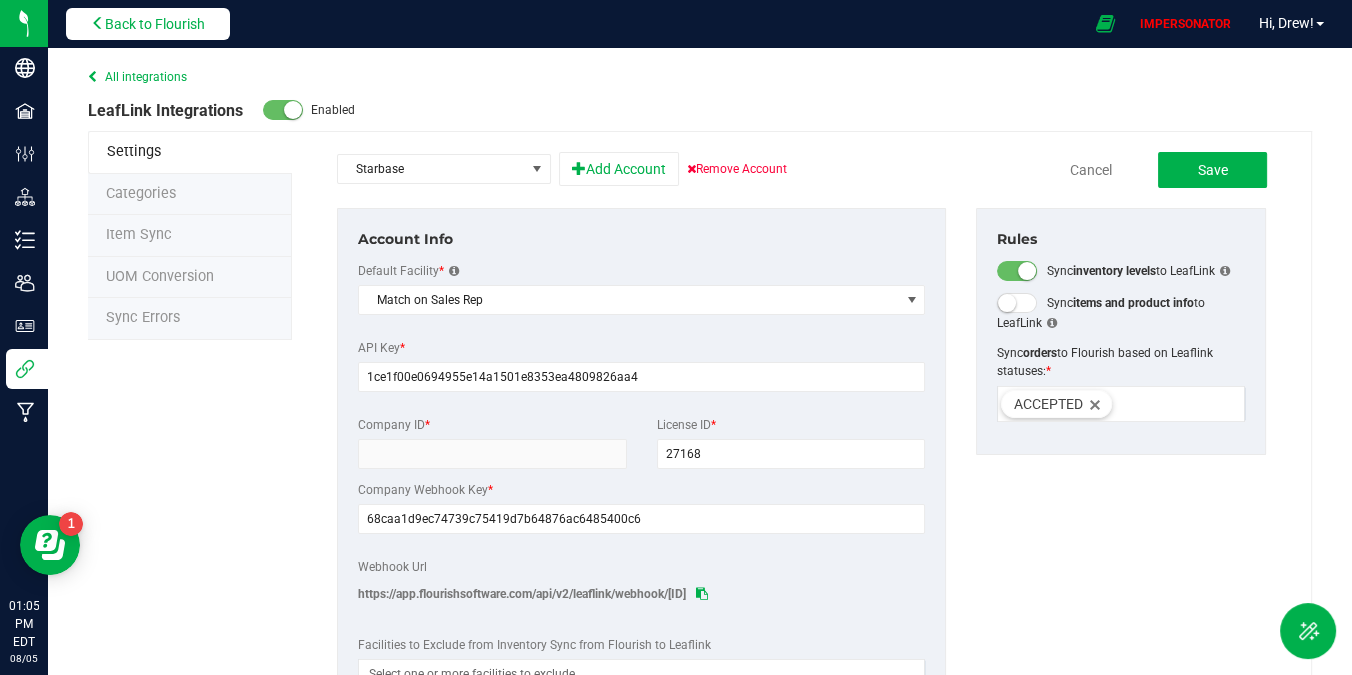 click on "Back to Flourish" at bounding box center [155, 24] 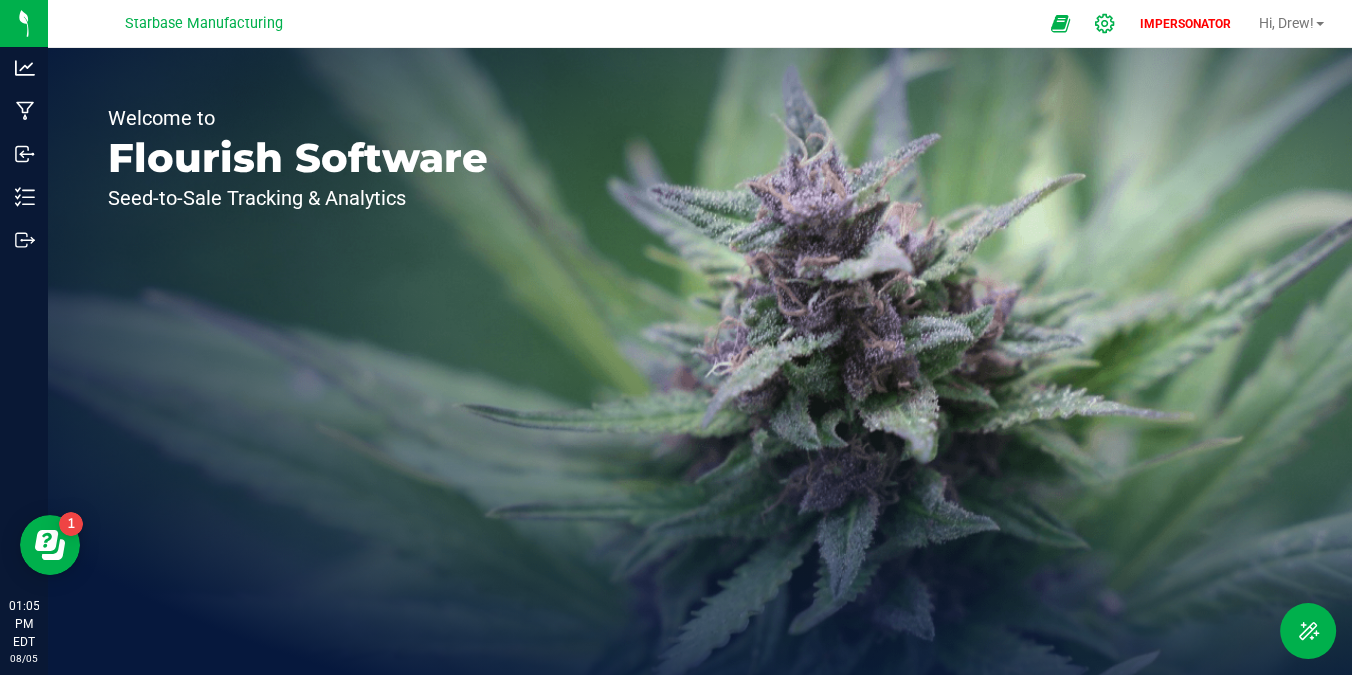 click at bounding box center (1105, 23) 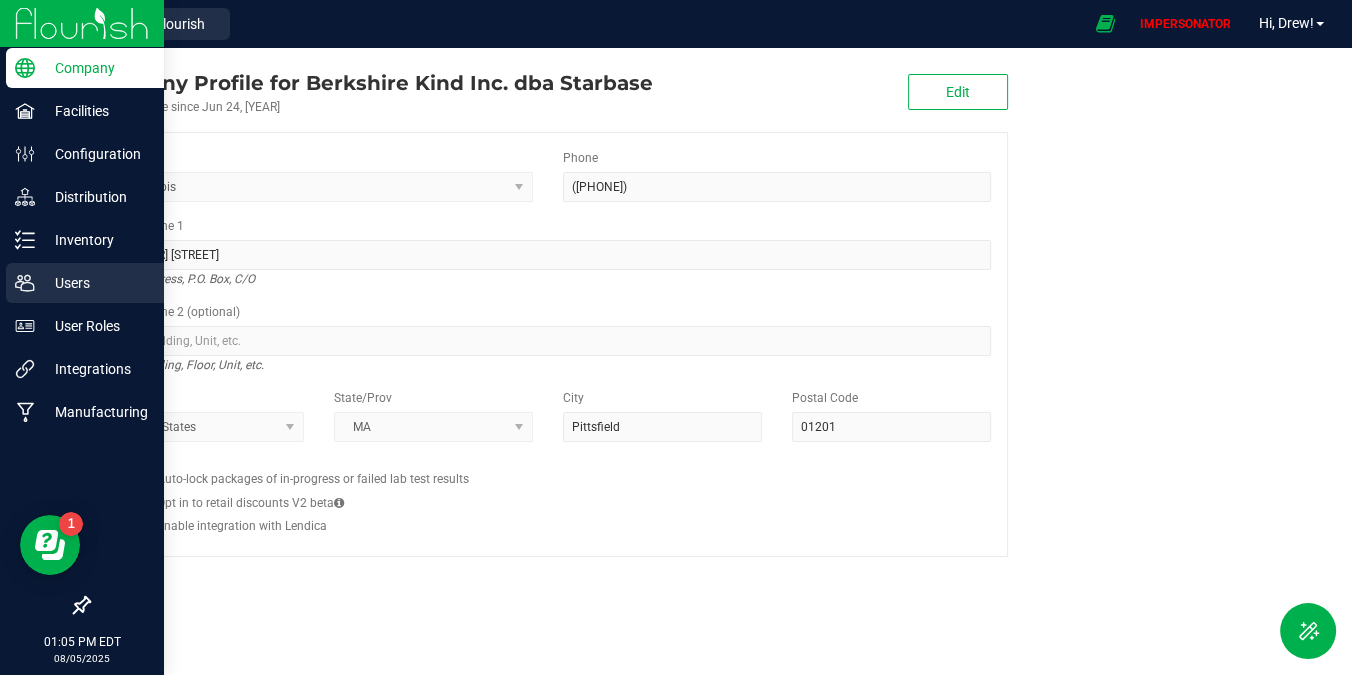 click on "Users" at bounding box center [85, 283] 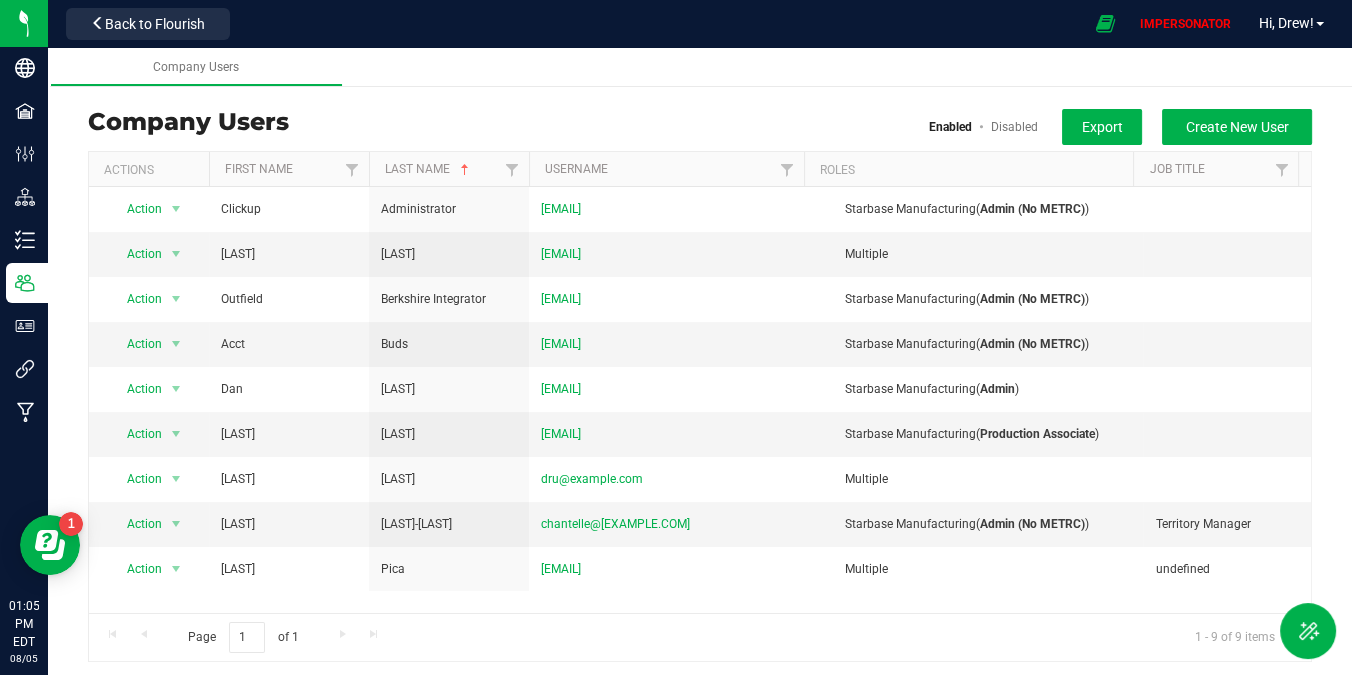 scroll, scrollTop: 53, scrollLeft: 0, axis: vertical 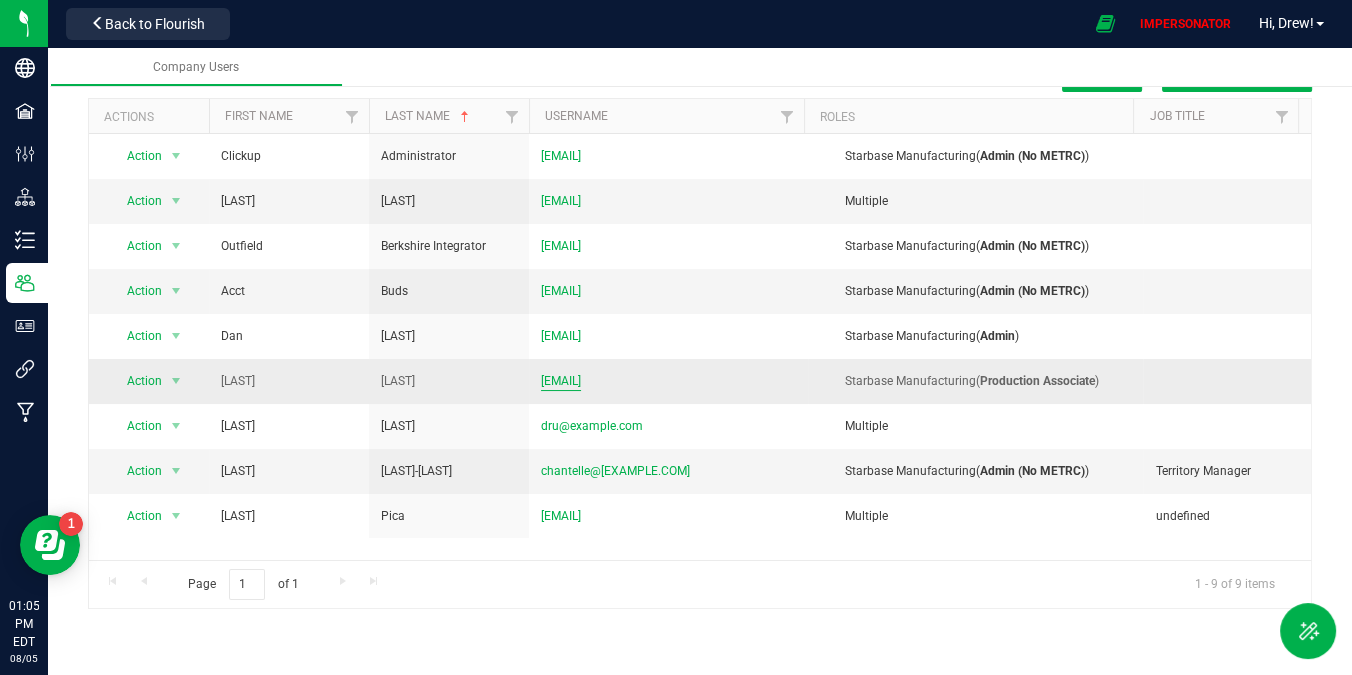 click on "[EMAIL]" at bounding box center [561, 381] 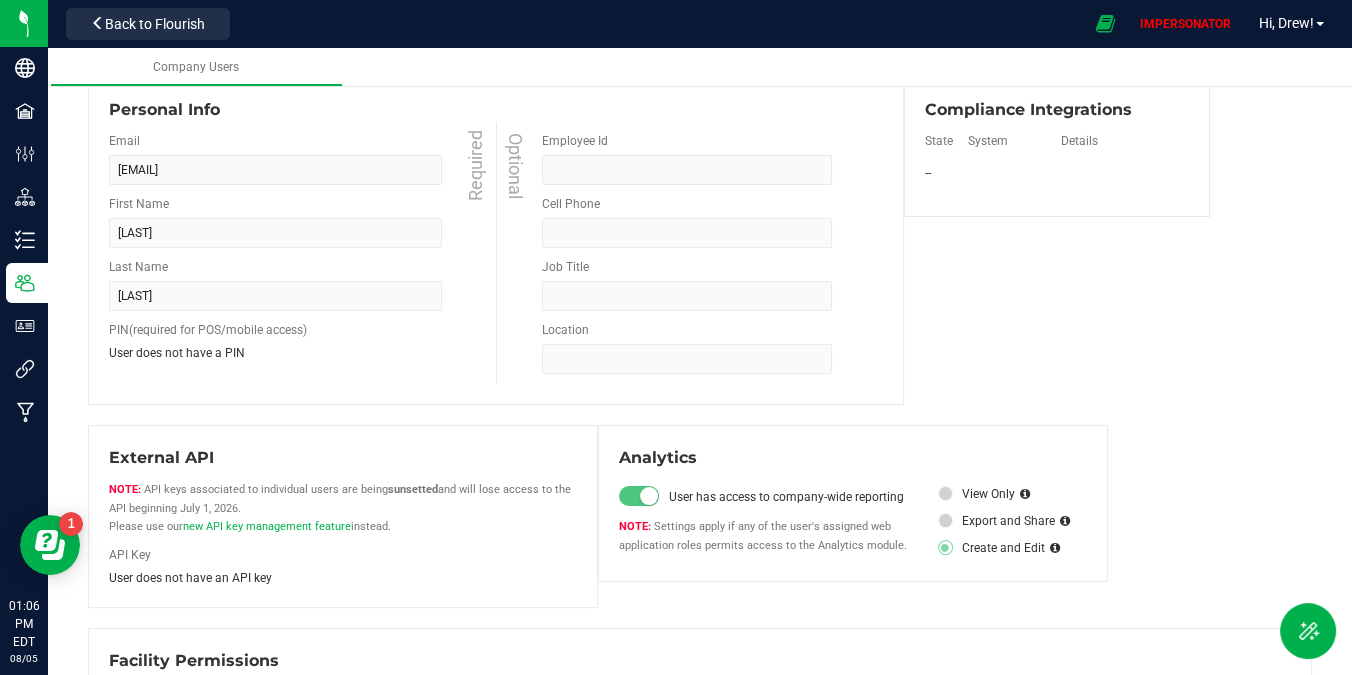scroll, scrollTop: 0, scrollLeft: 0, axis: both 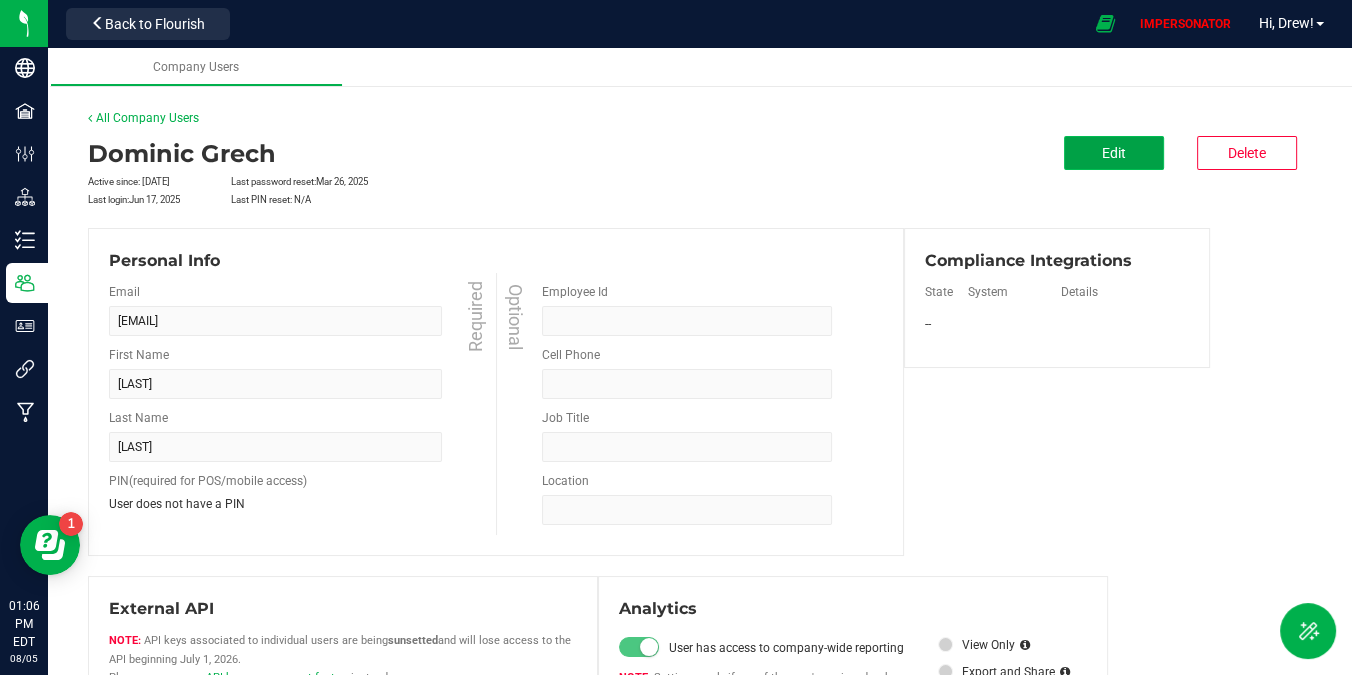 click on "Edit" at bounding box center [1114, 153] 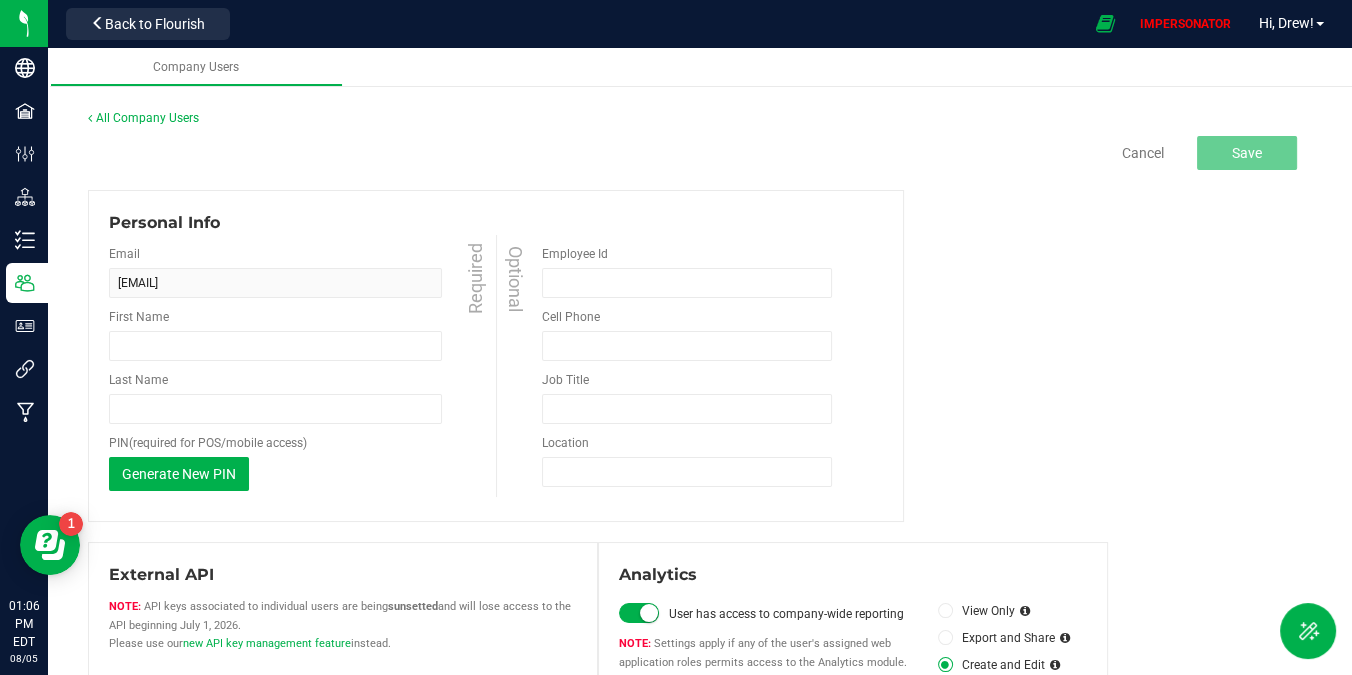 type on "[LAST]" 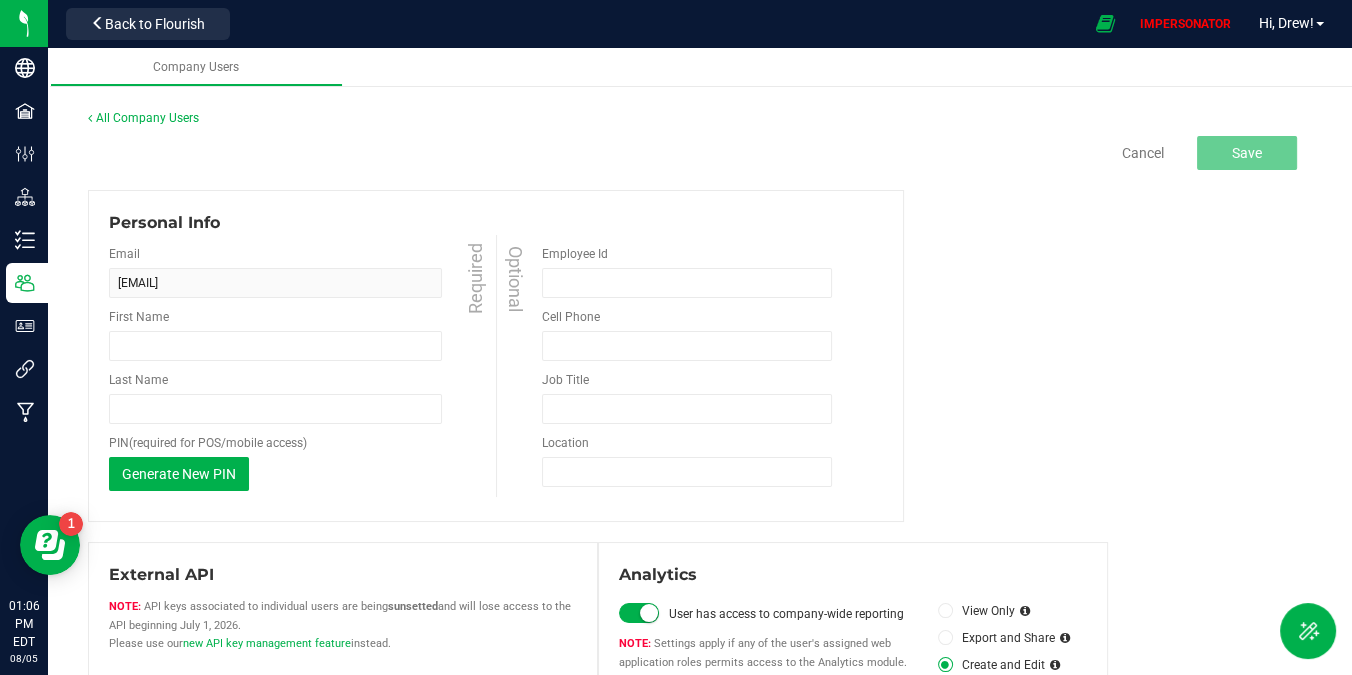 type on "[LAST]" 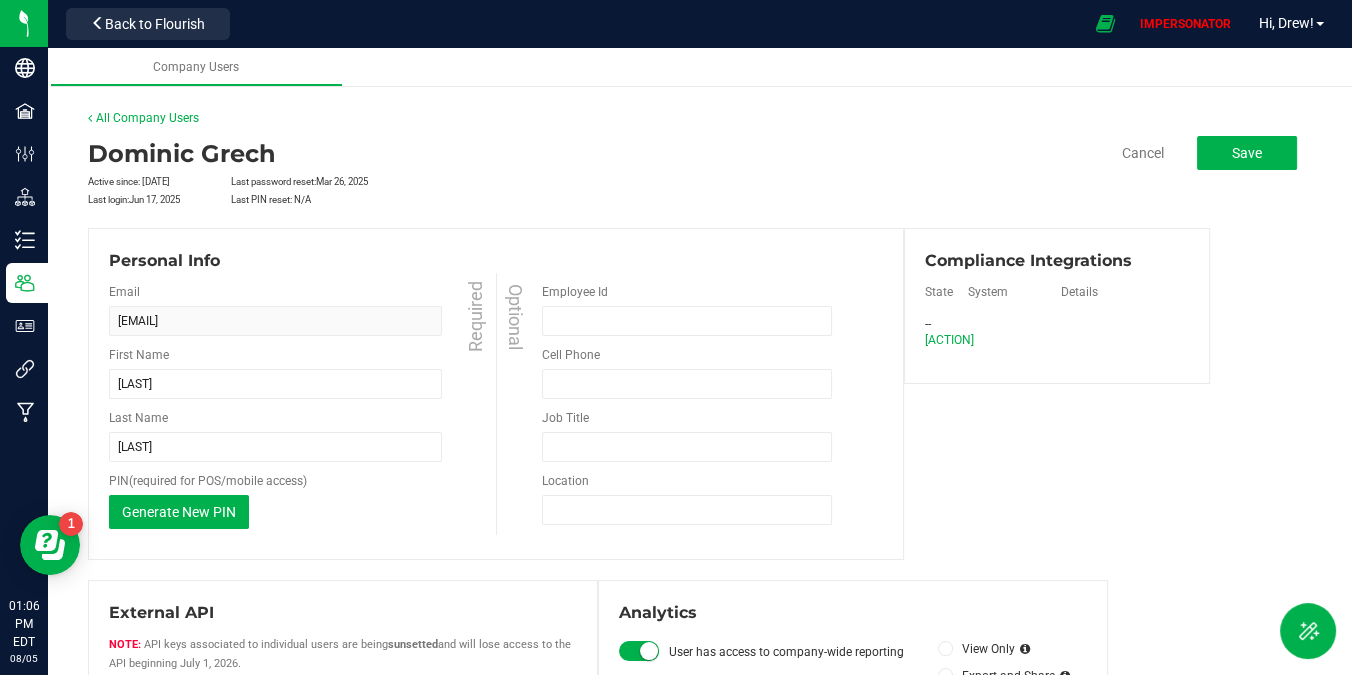 scroll, scrollTop: 255, scrollLeft: 0, axis: vertical 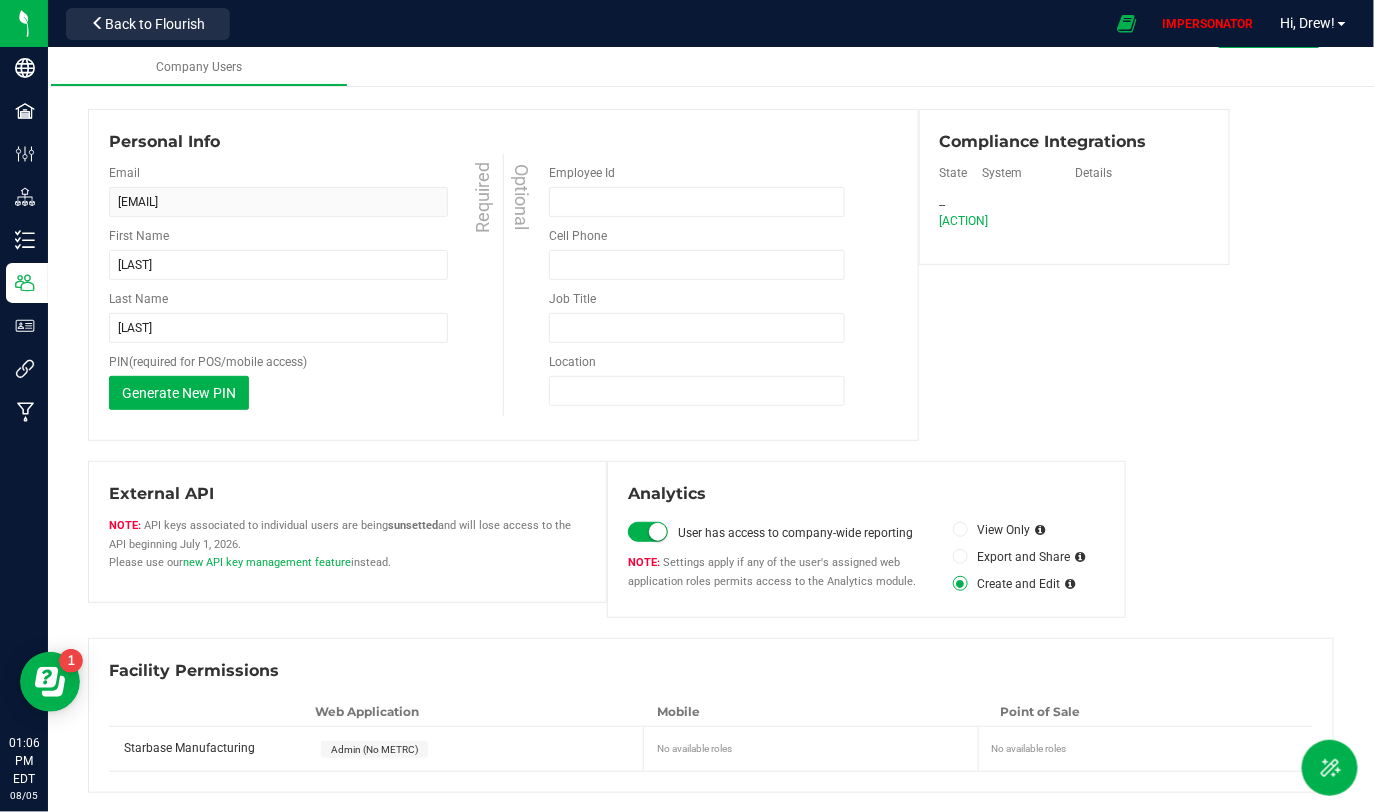 click on "Admin (No METRC)" at bounding box center (374, 749) 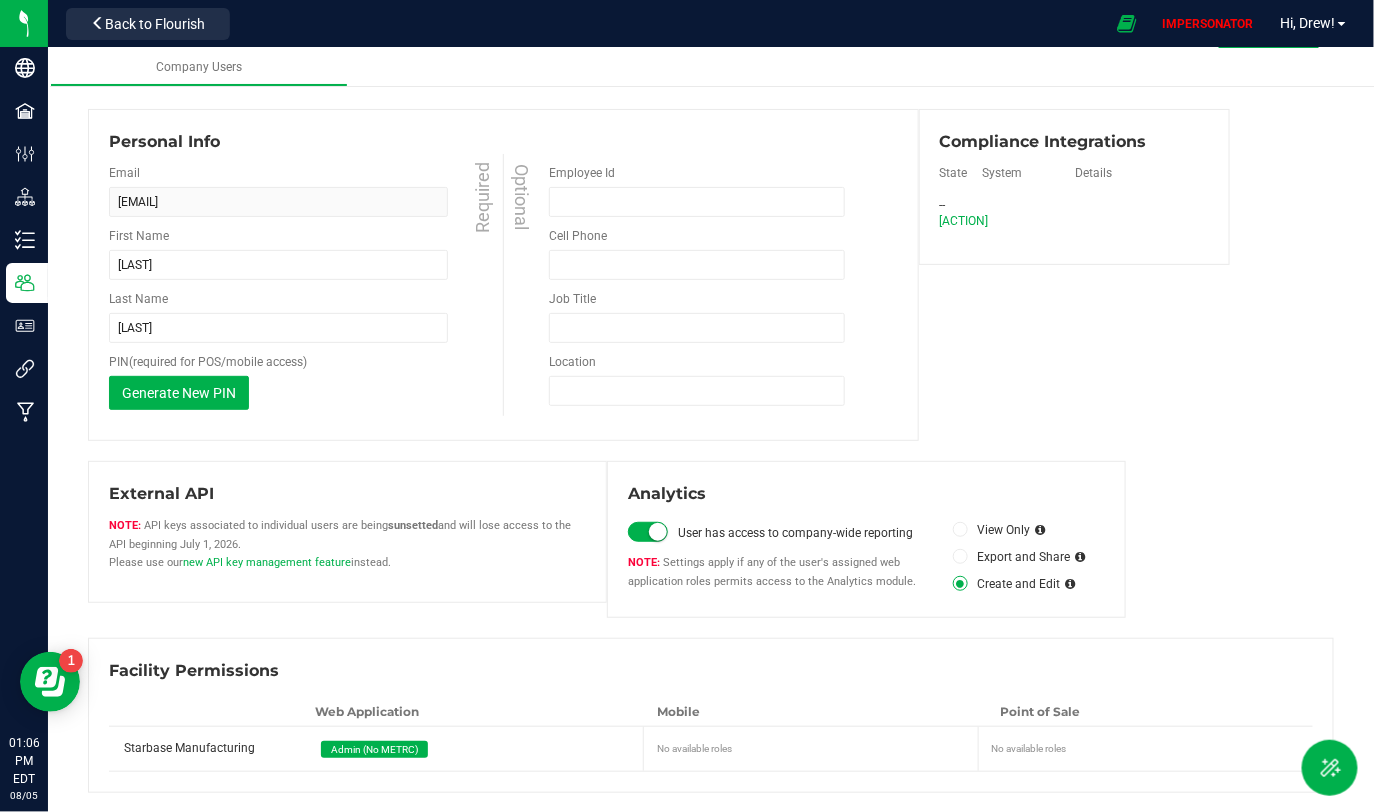 scroll, scrollTop: 0, scrollLeft: 0, axis: both 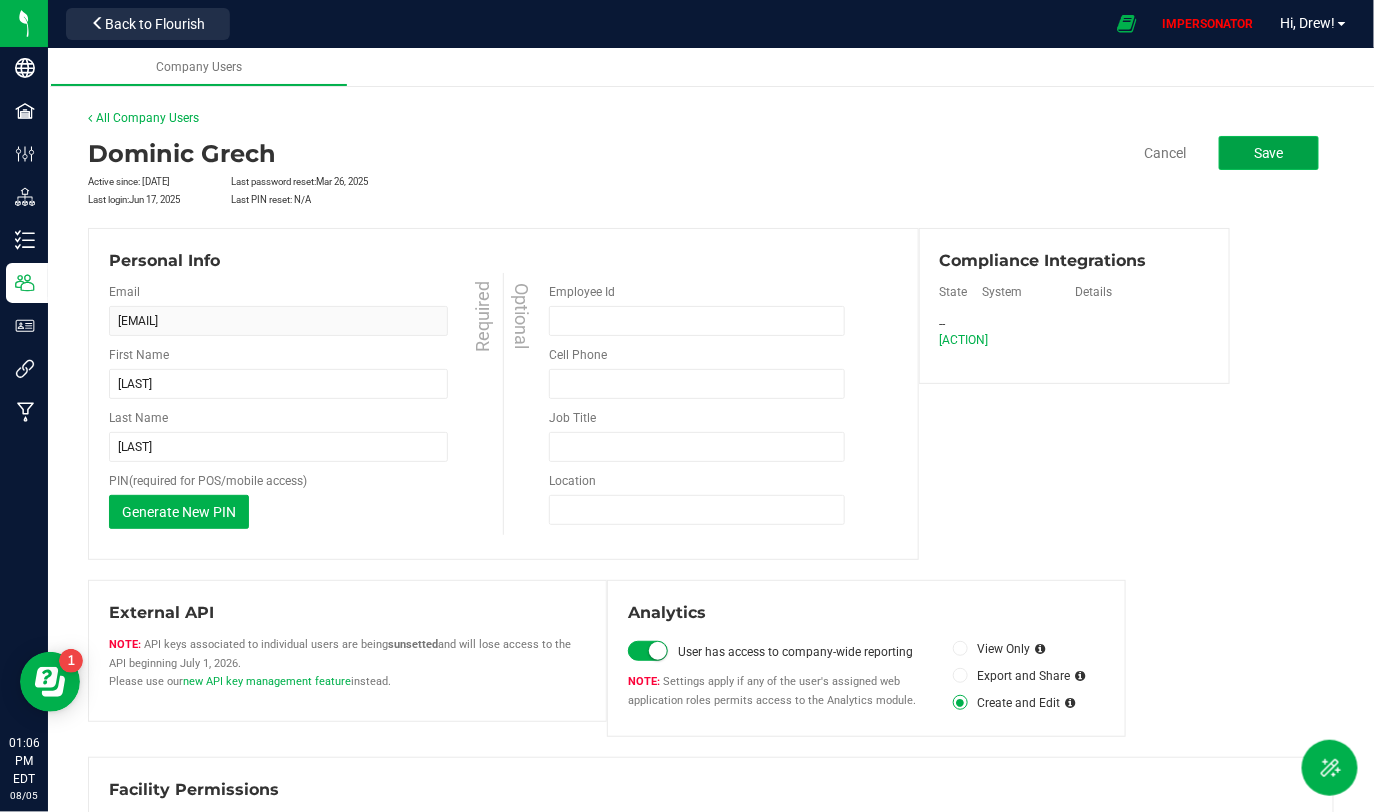 click on "Save" 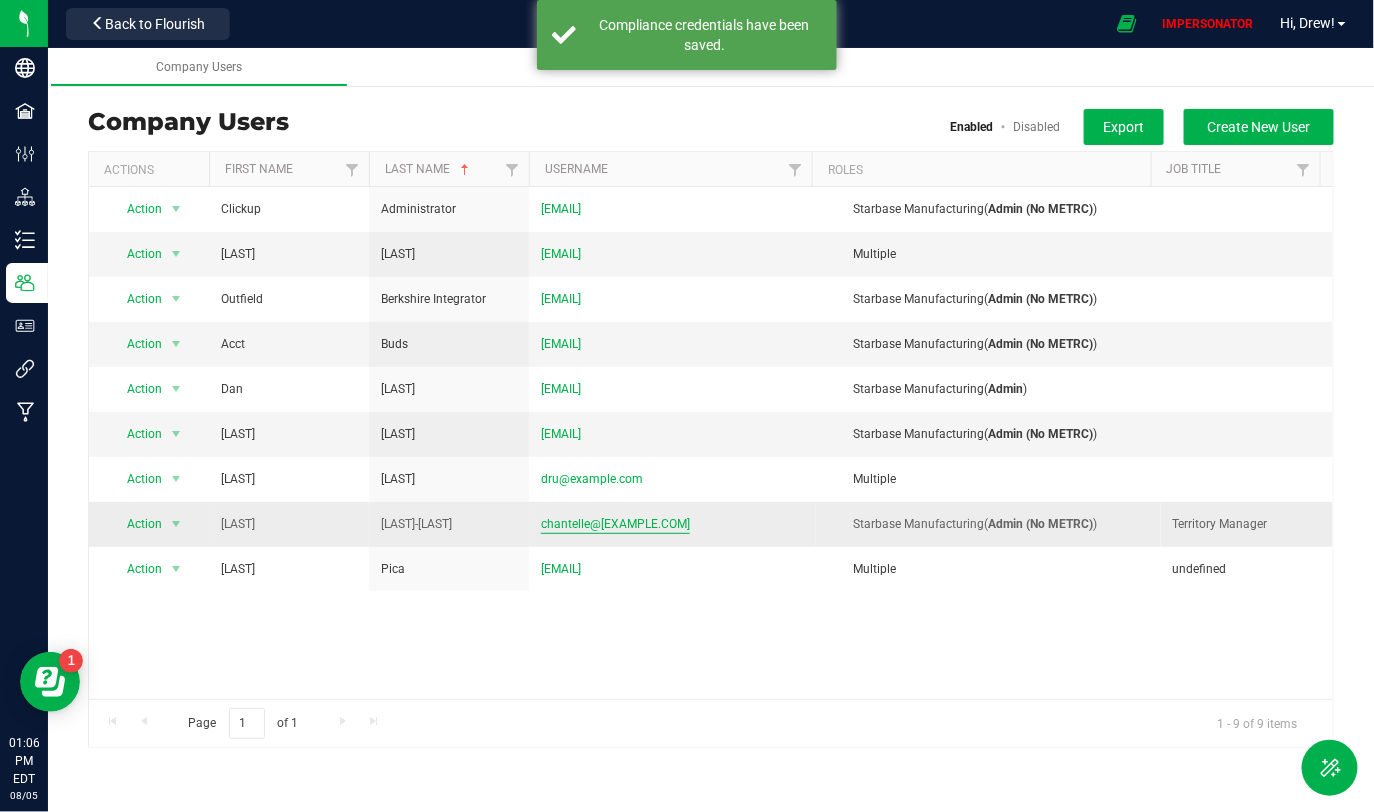 click on "chantelle@[EXAMPLE.COM]" at bounding box center (615, 524) 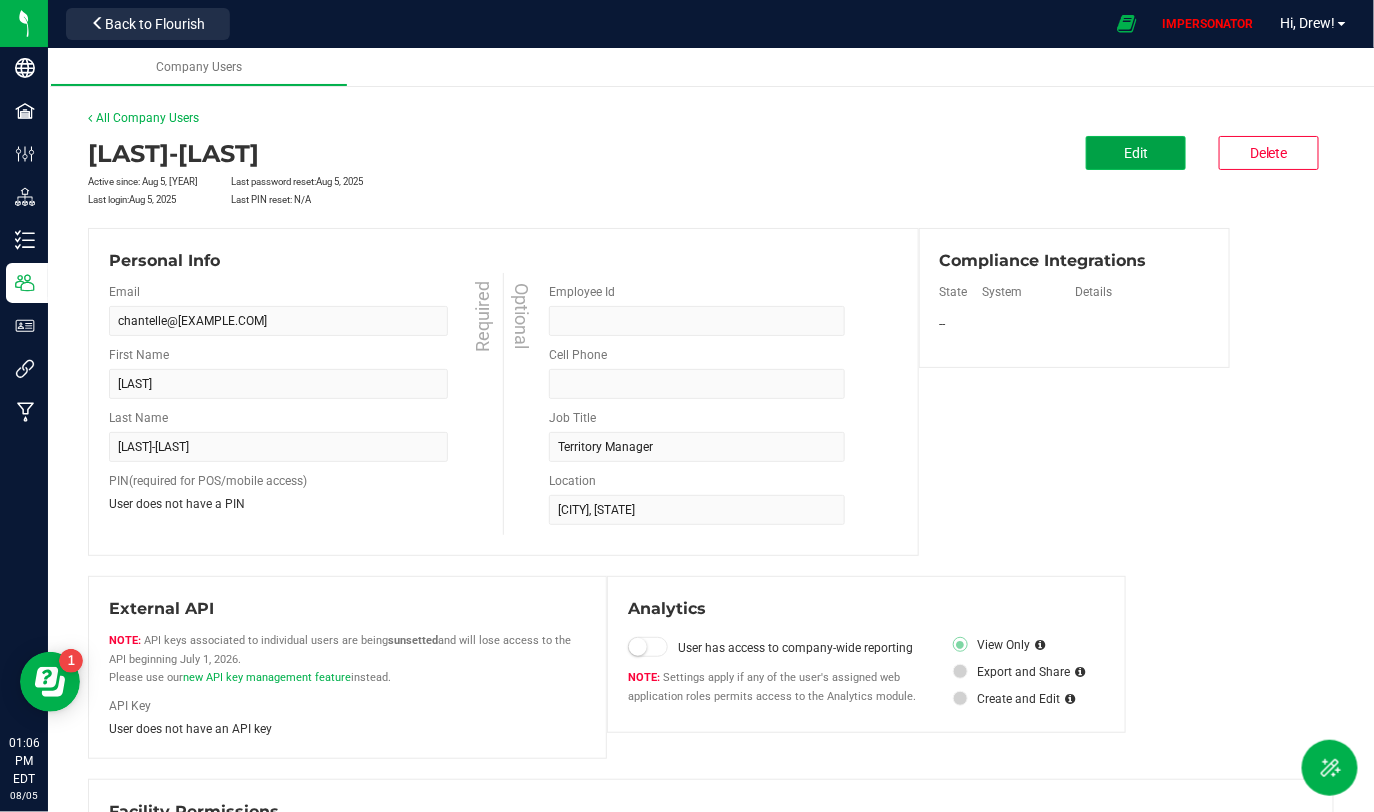 click on "Edit" at bounding box center (1136, 153) 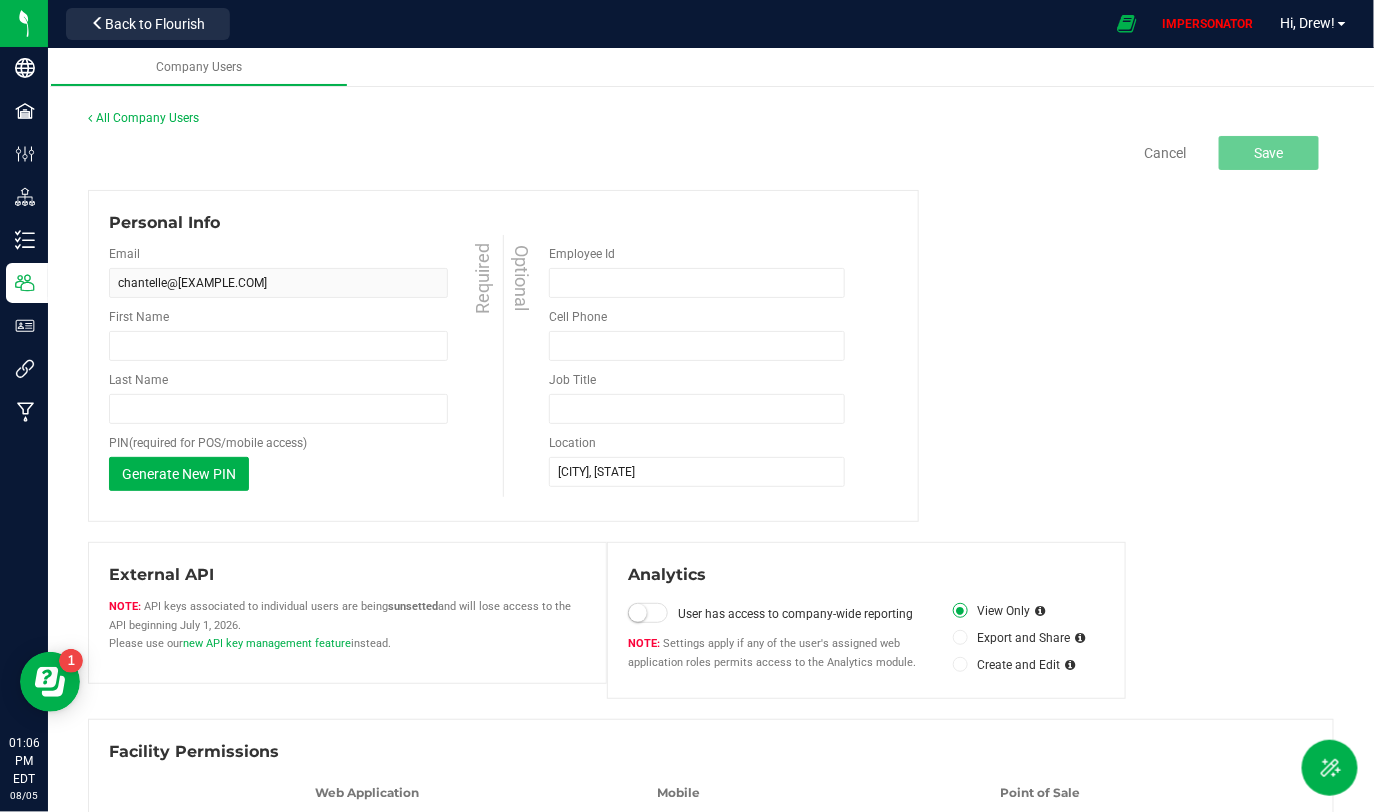 type on "[LAST]" 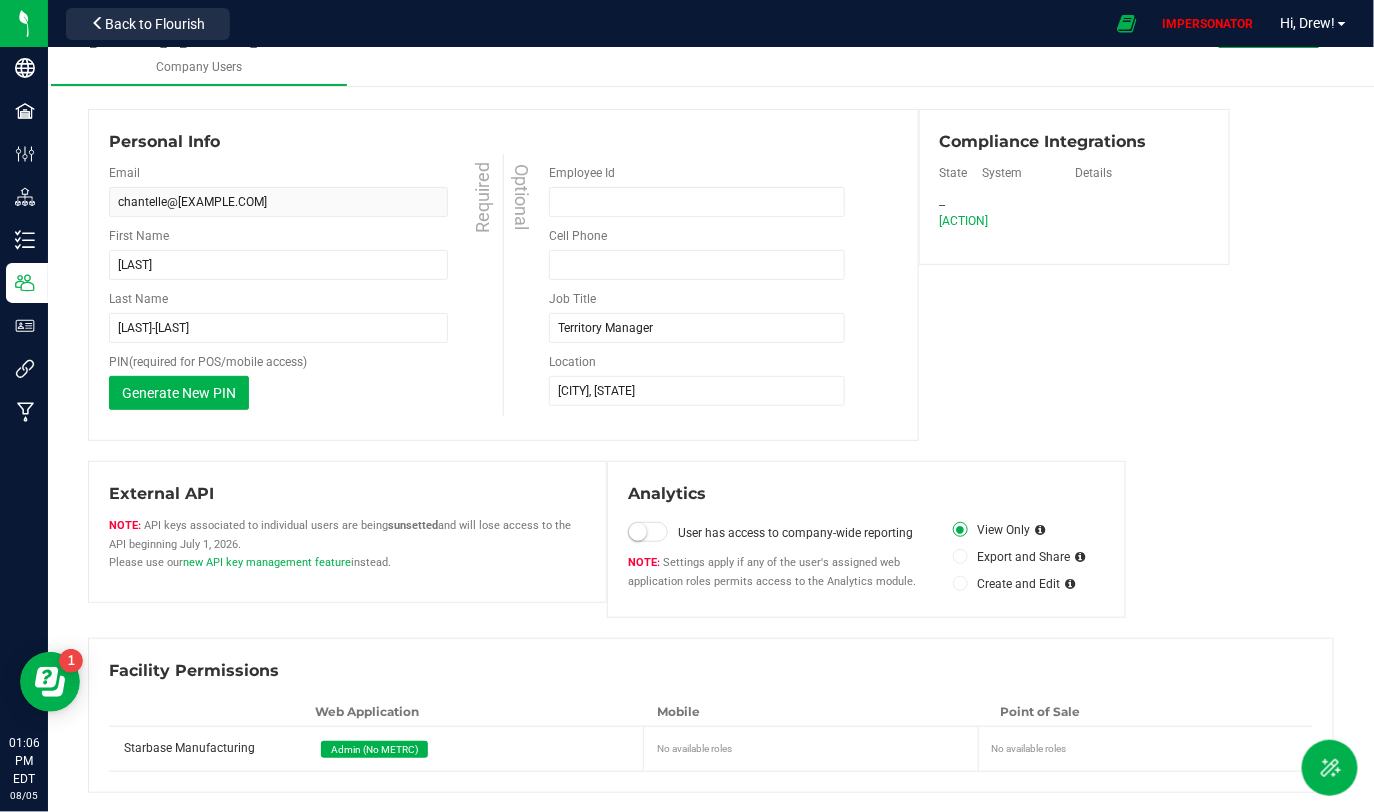 scroll, scrollTop: 0, scrollLeft: 0, axis: both 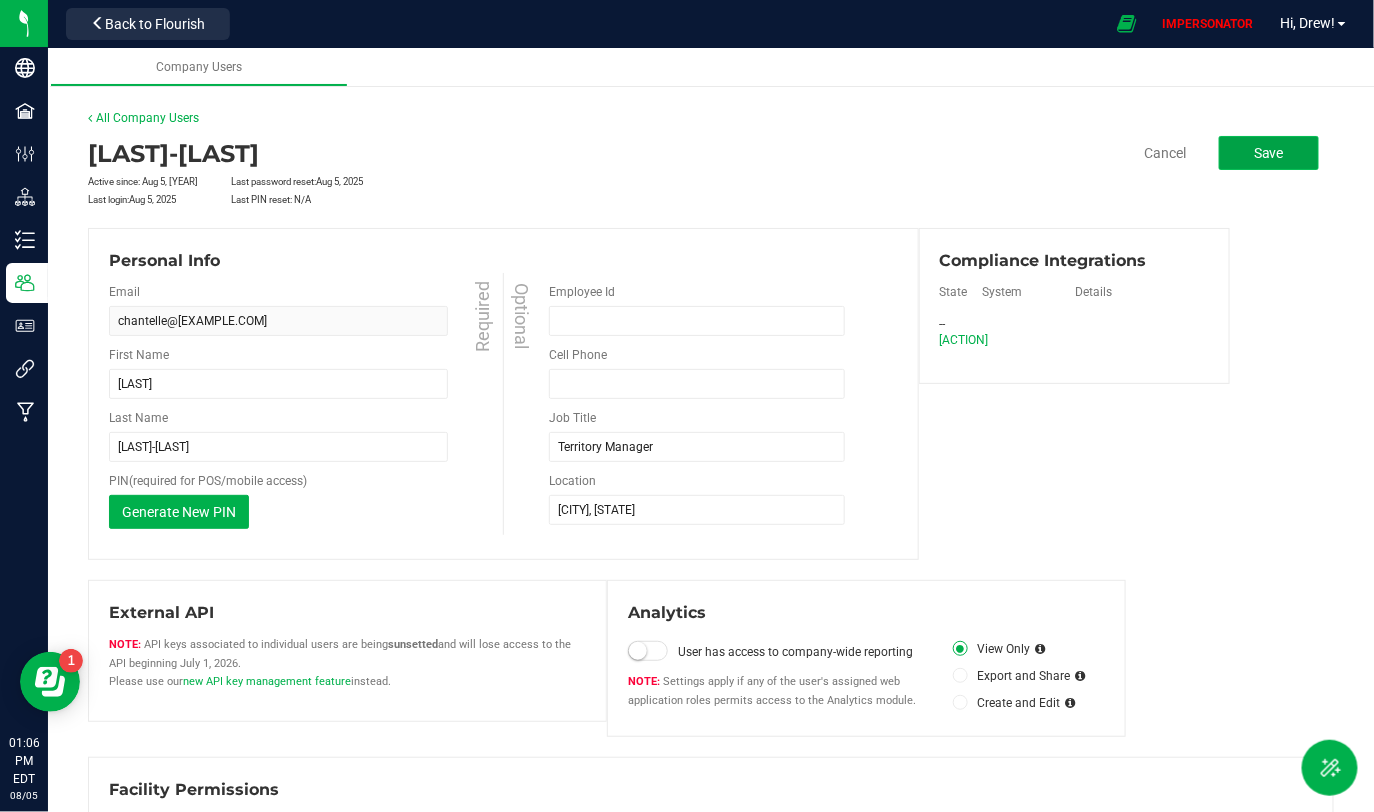 click on "Save" 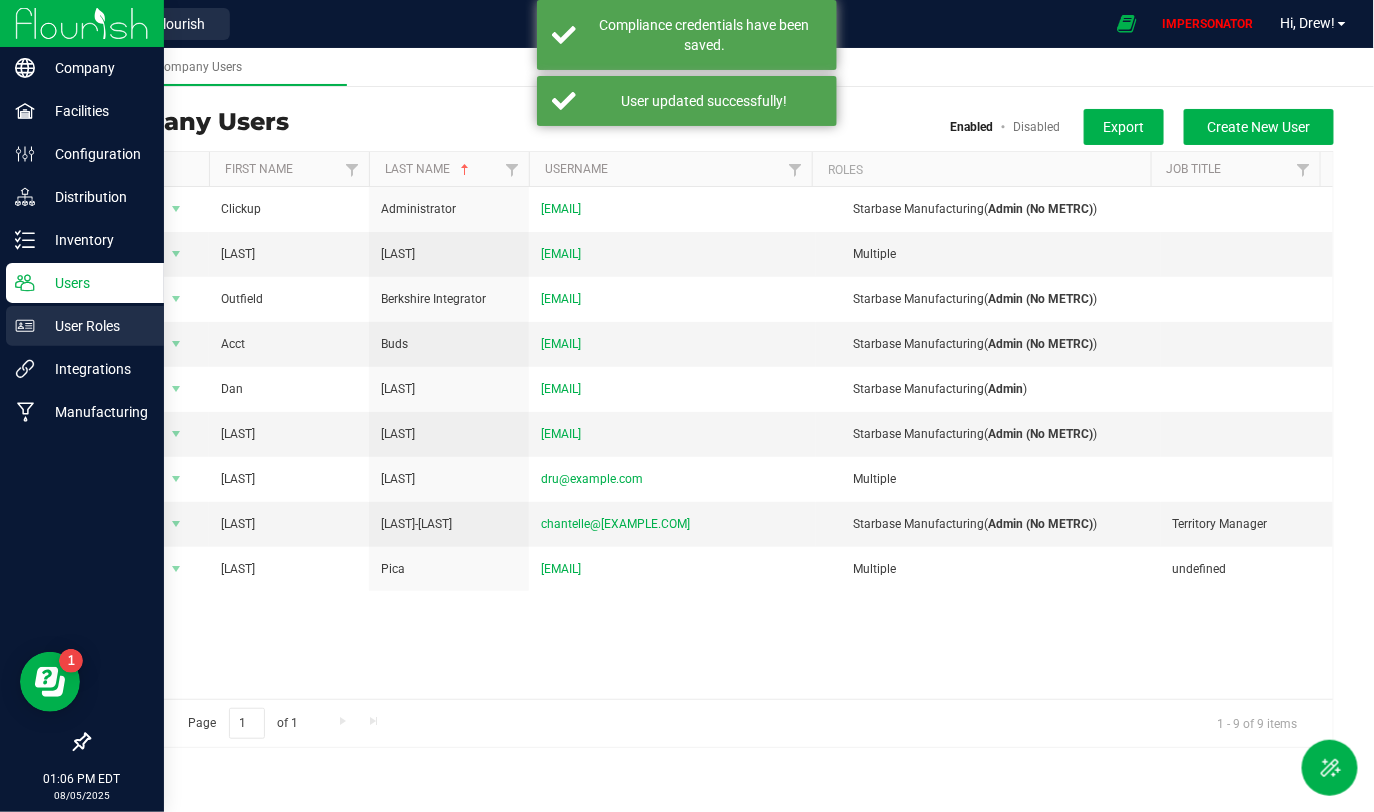 click on "User Roles" at bounding box center (95, 326) 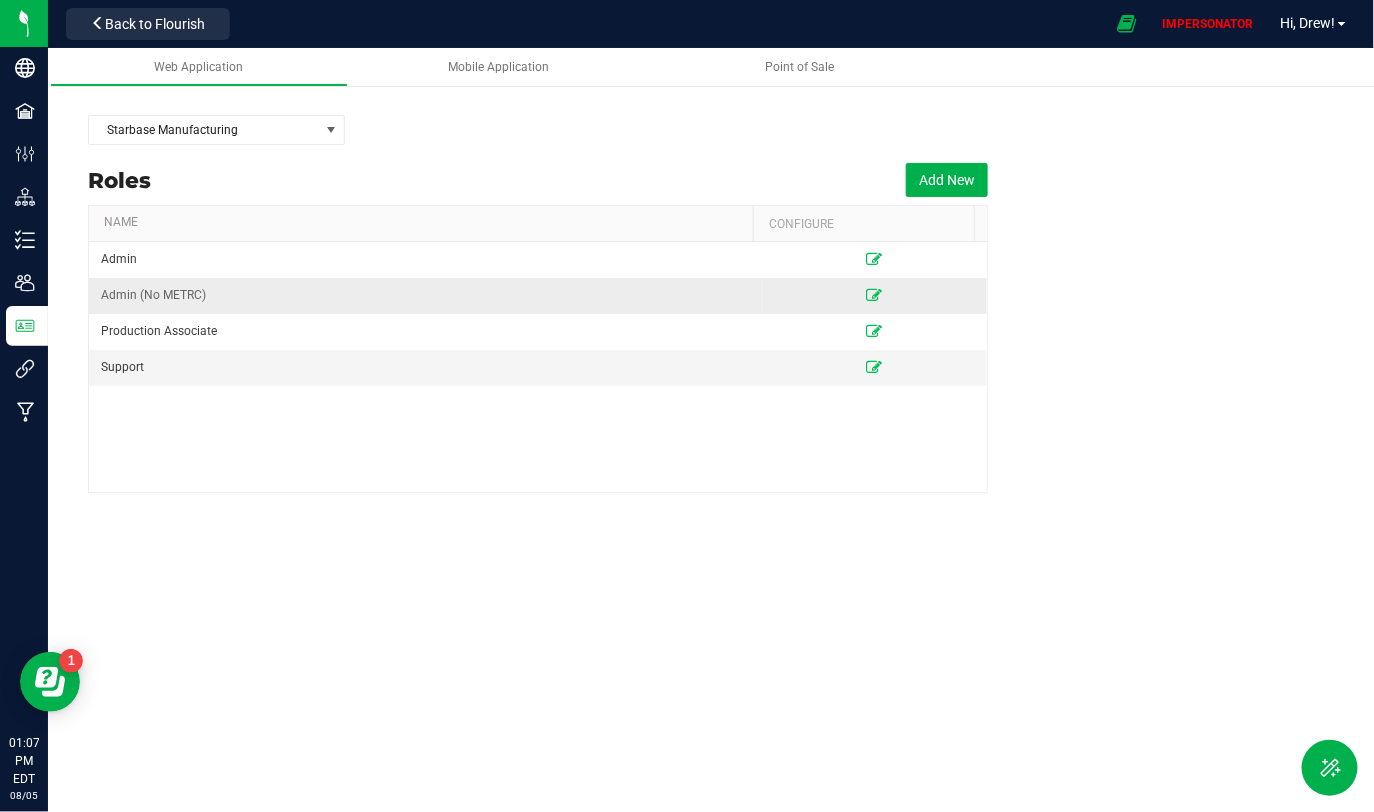 click at bounding box center [875, 296] 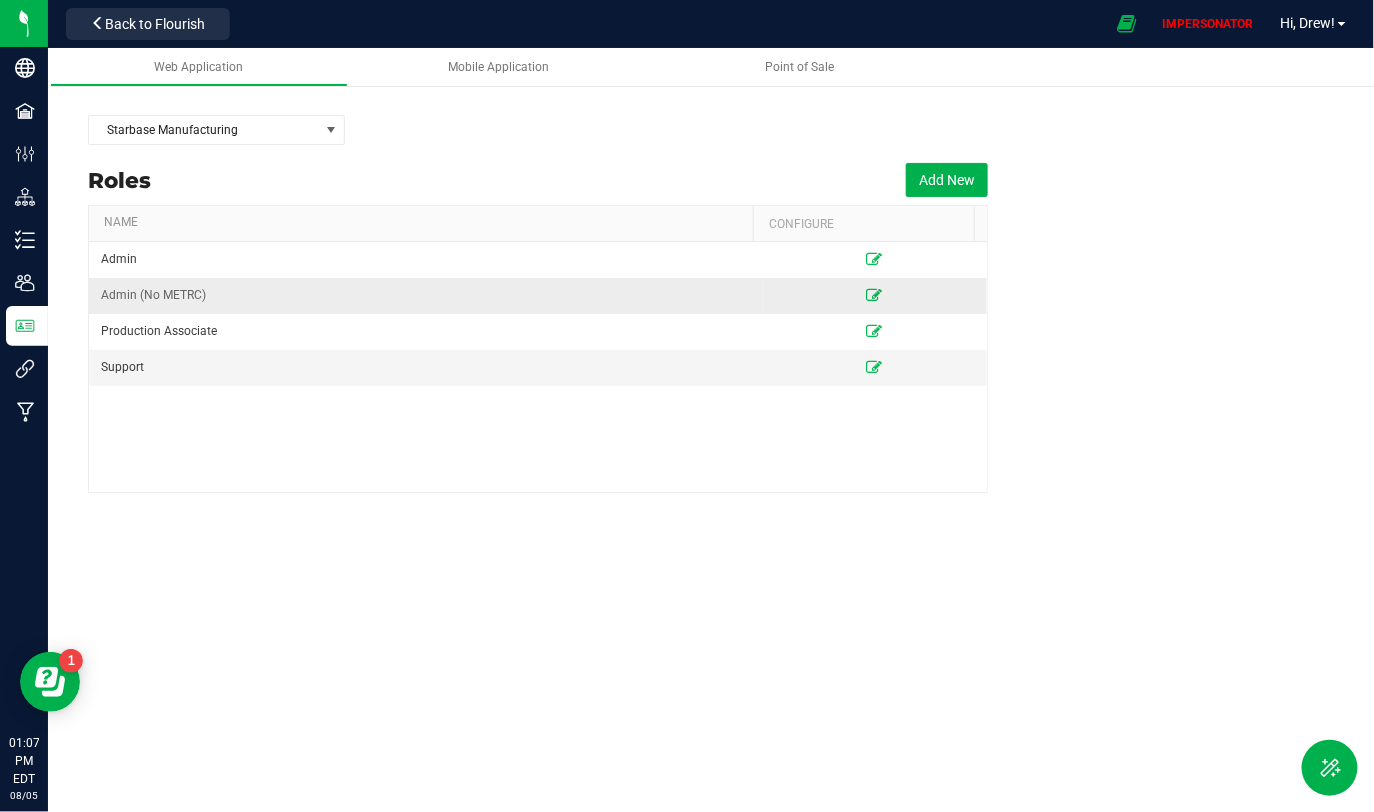 click at bounding box center (875, 295) 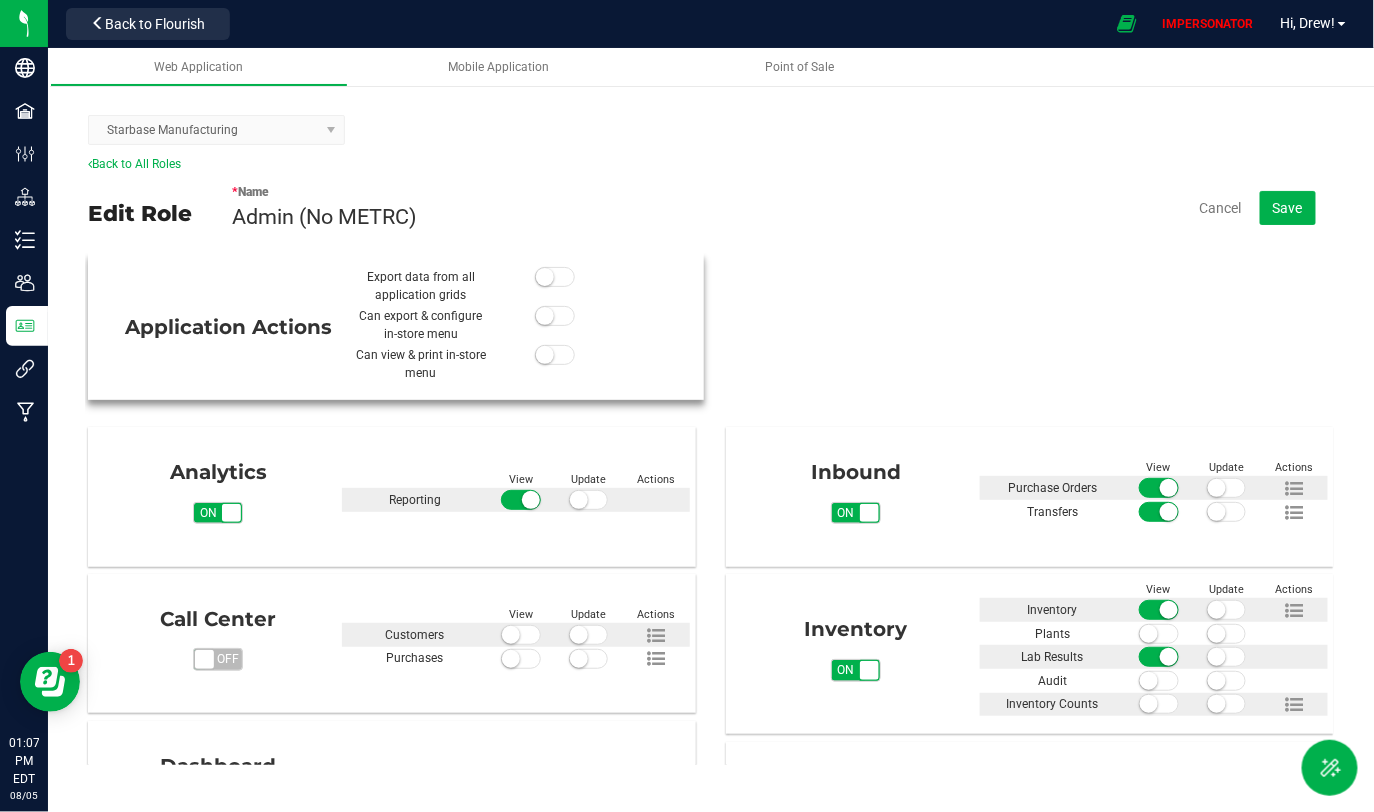 click at bounding box center (555, 277) 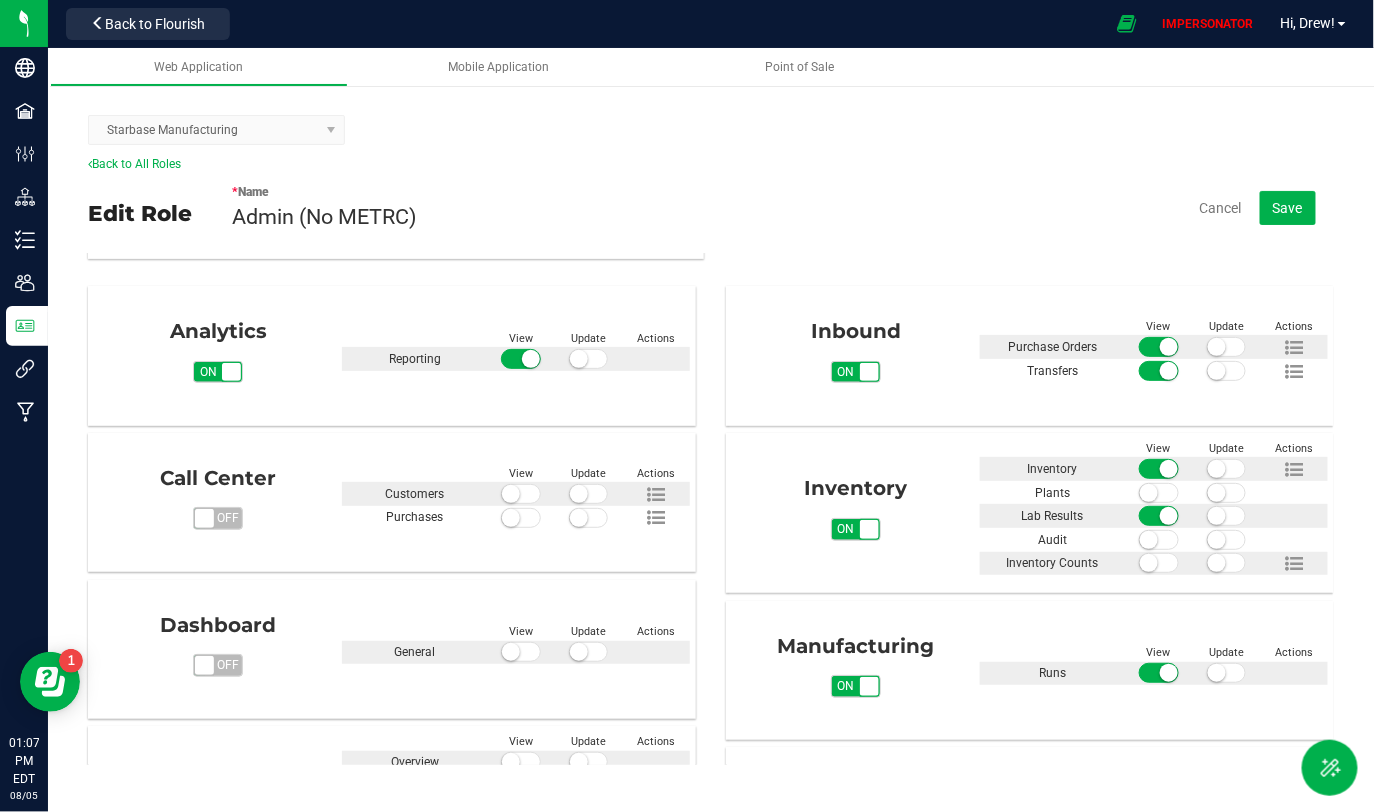 scroll, scrollTop: 140, scrollLeft: 0, axis: vertical 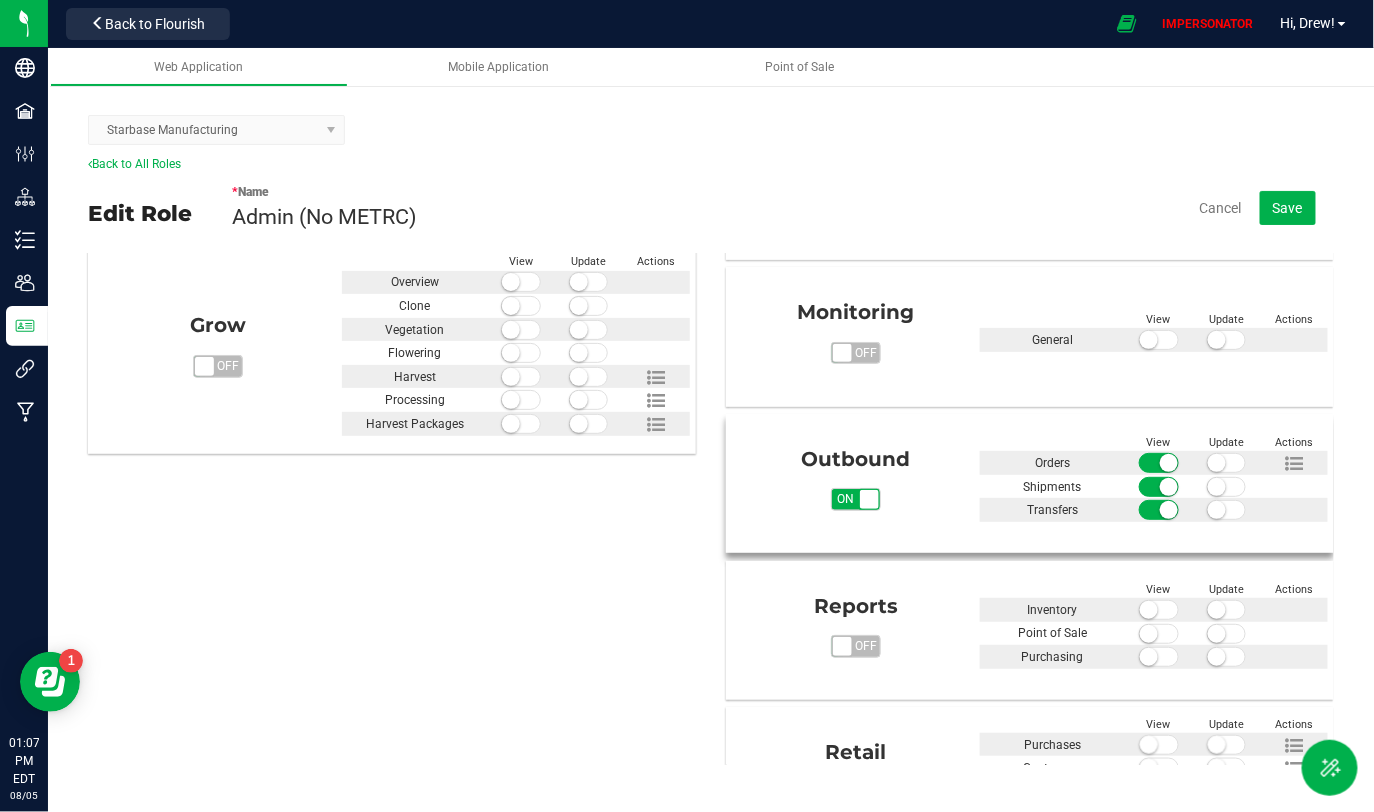 click at bounding box center [1217, 463] 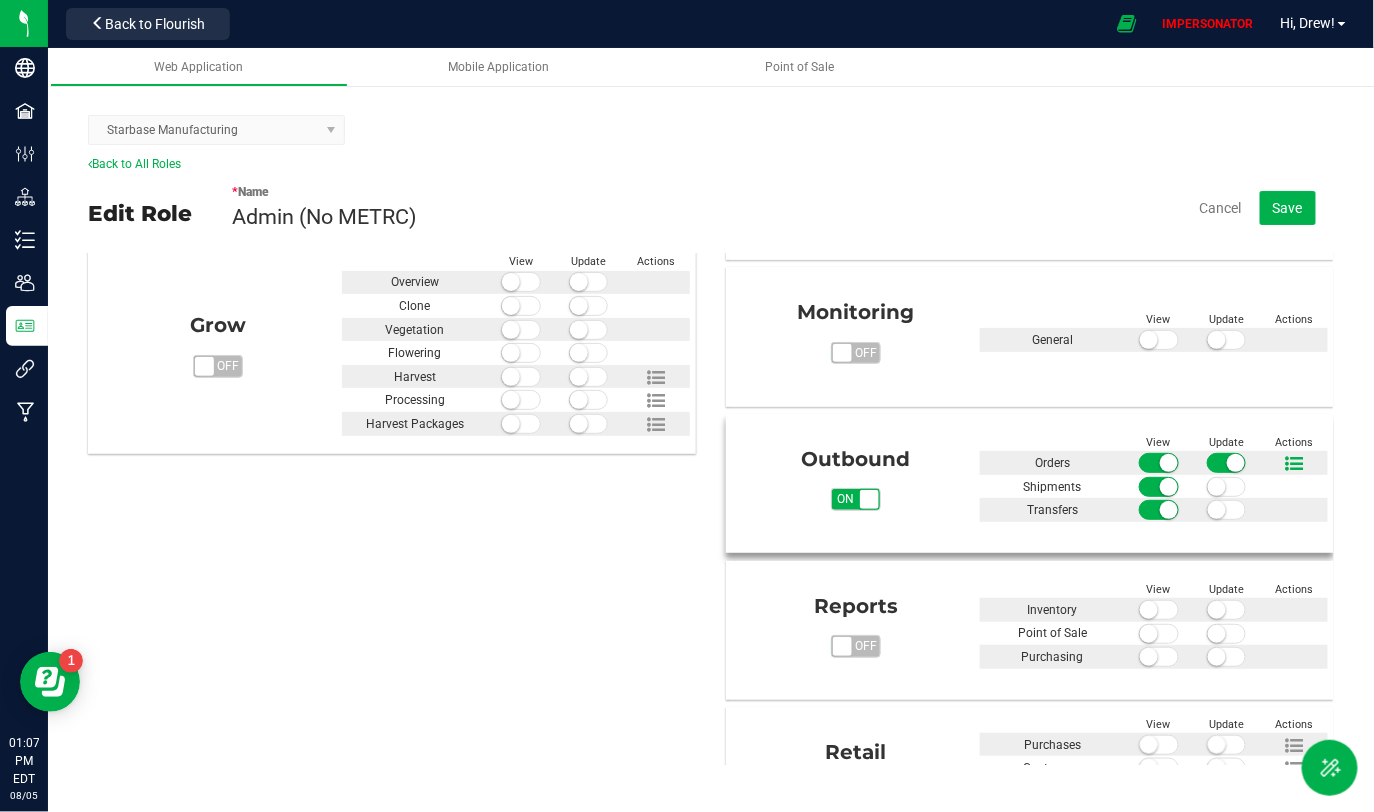 click at bounding box center [1294, 464] 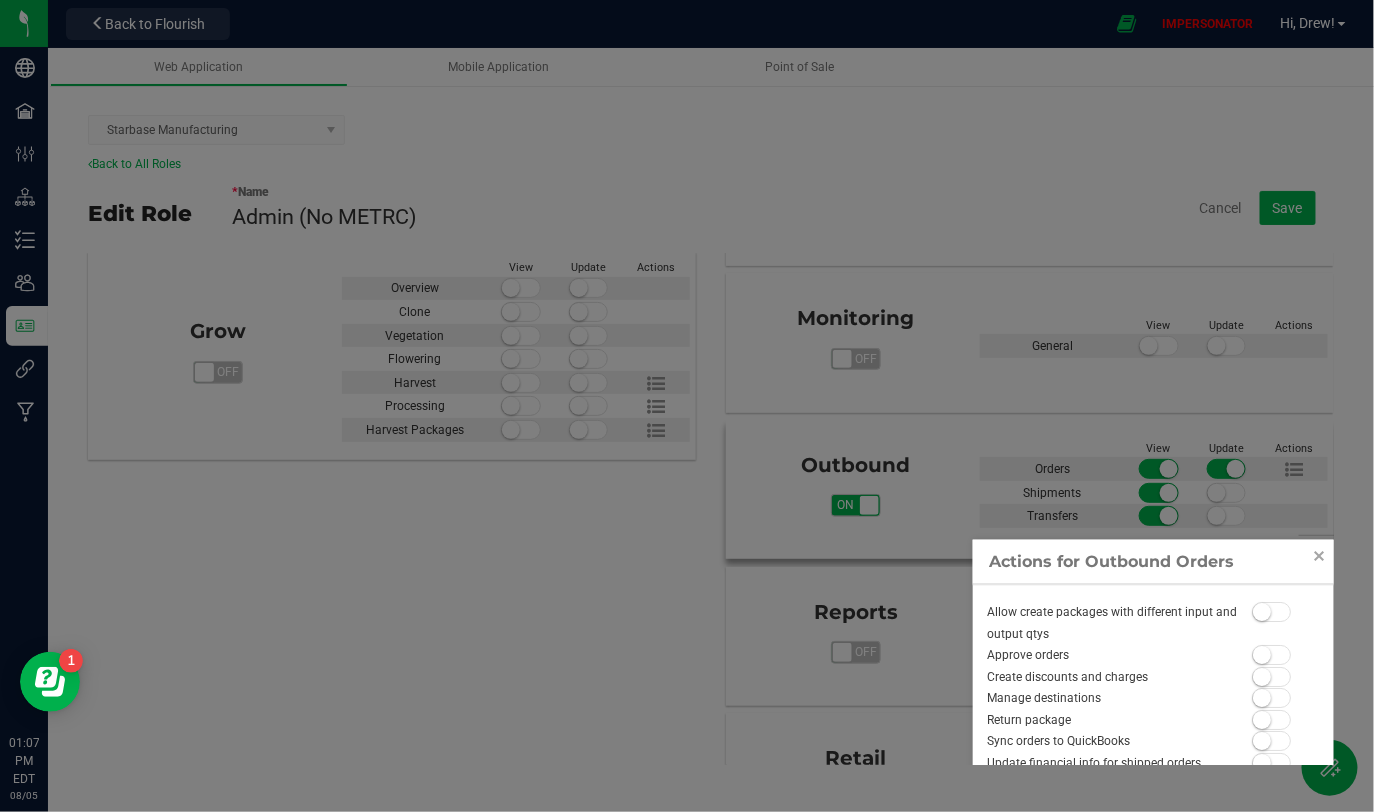 scroll, scrollTop: 633, scrollLeft: 0, axis: vertical 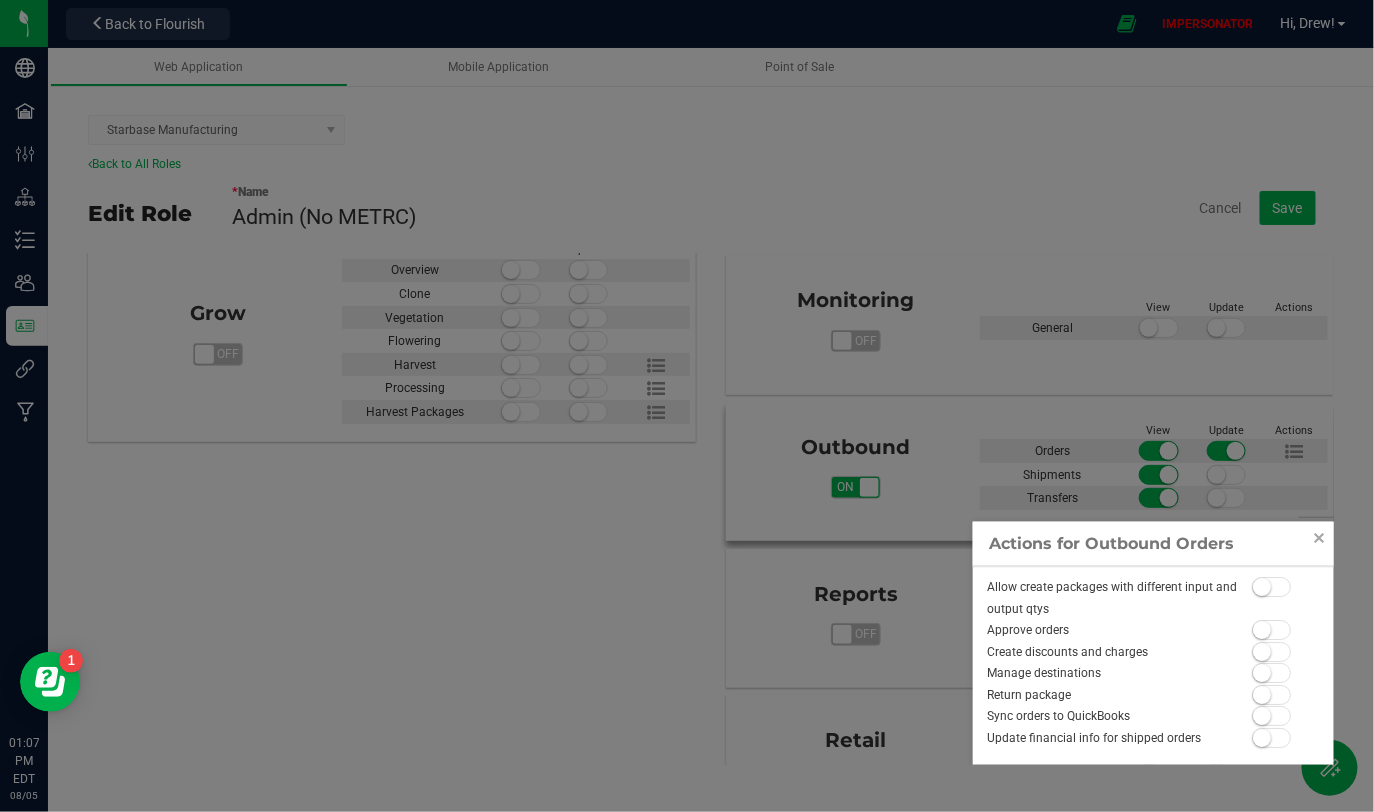click at bounding box center (1262, 652) 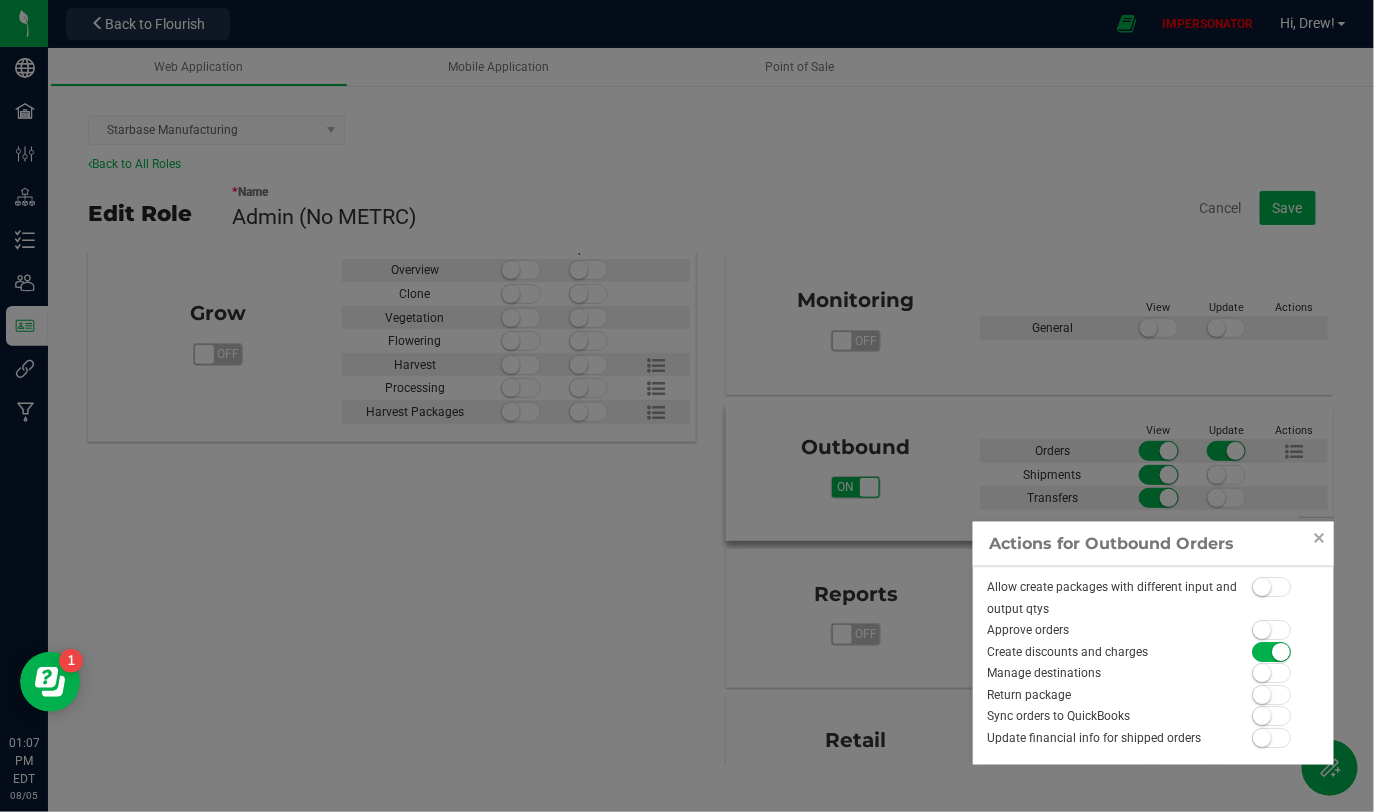 click at bounding box center (1272, 673) 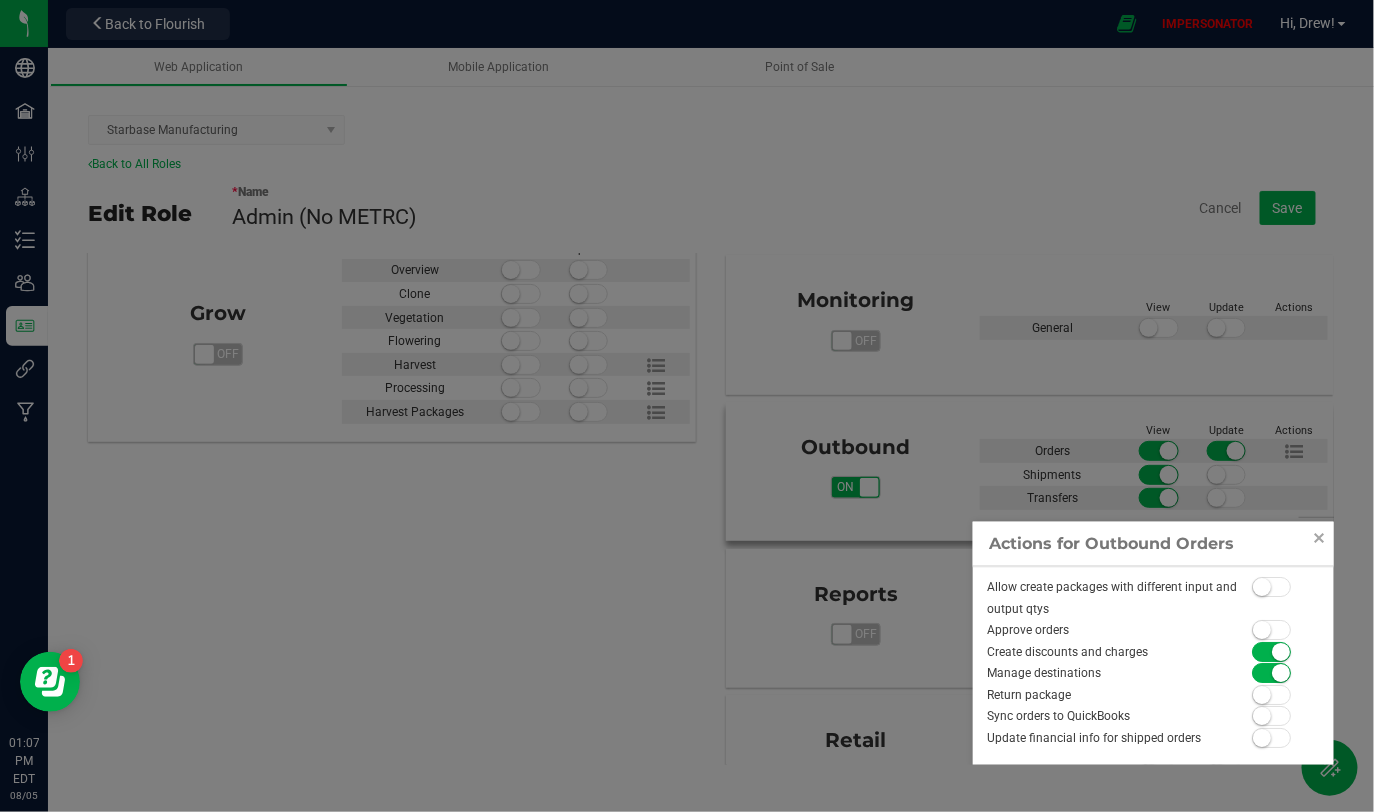 click at bounding box center [1262, 738] 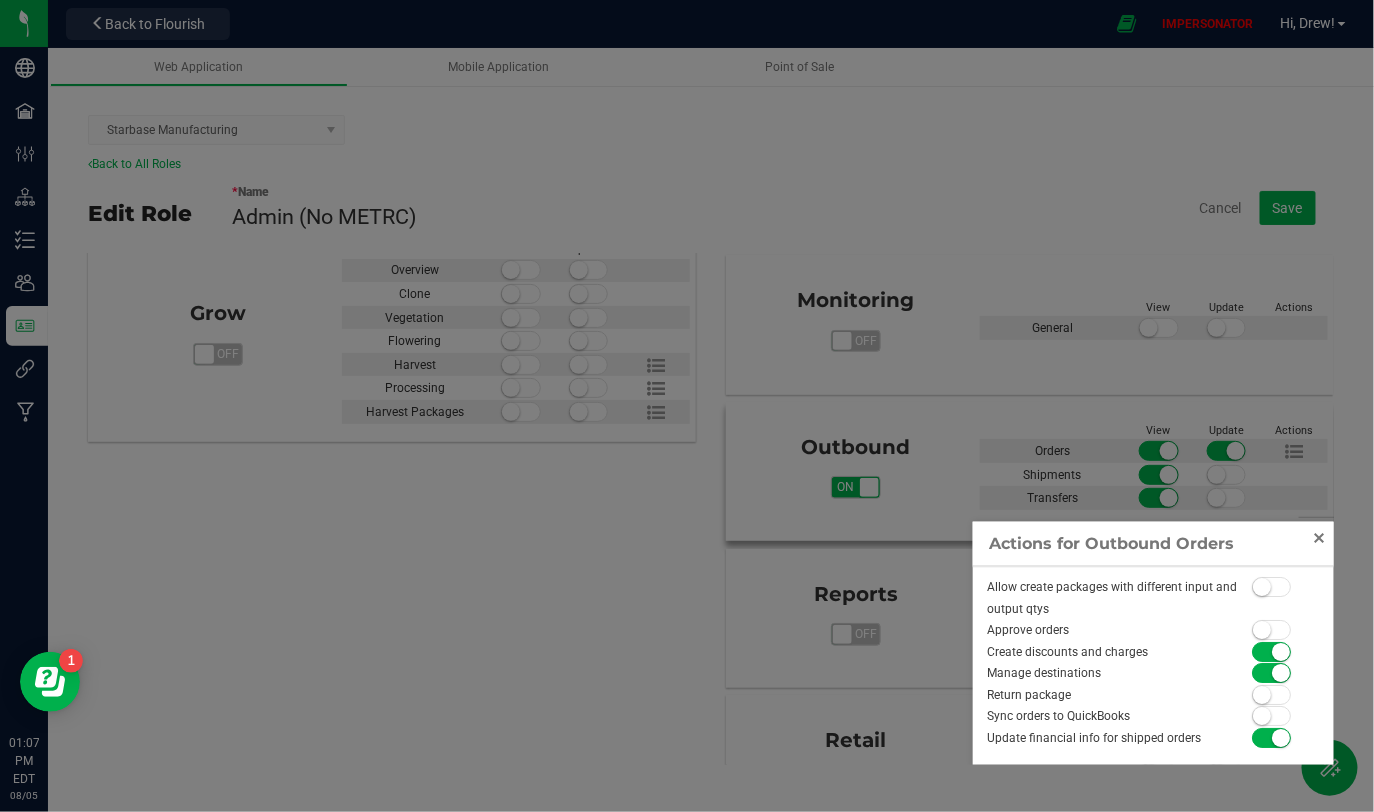 click at bounding box center (1319, 538) 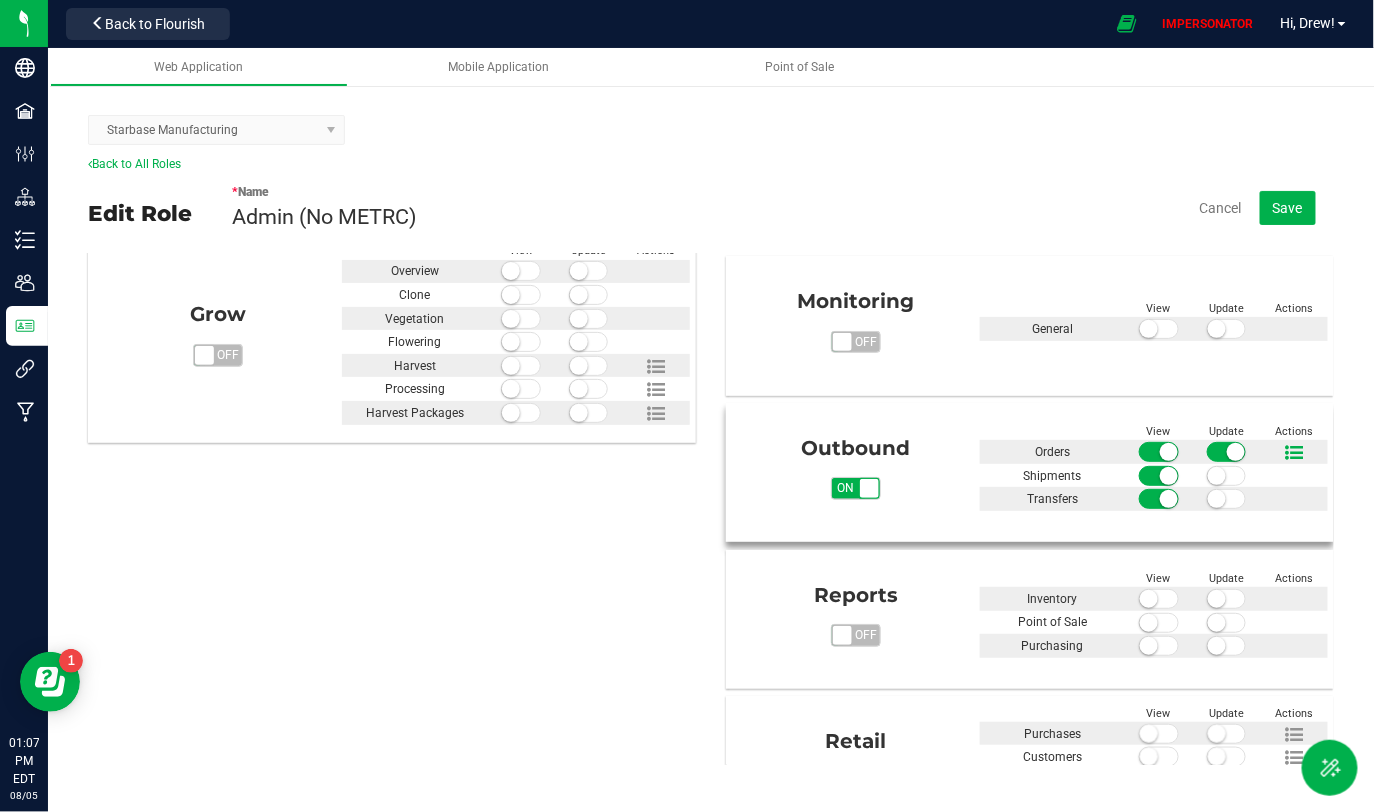 click at bounding box center [1294, 453] 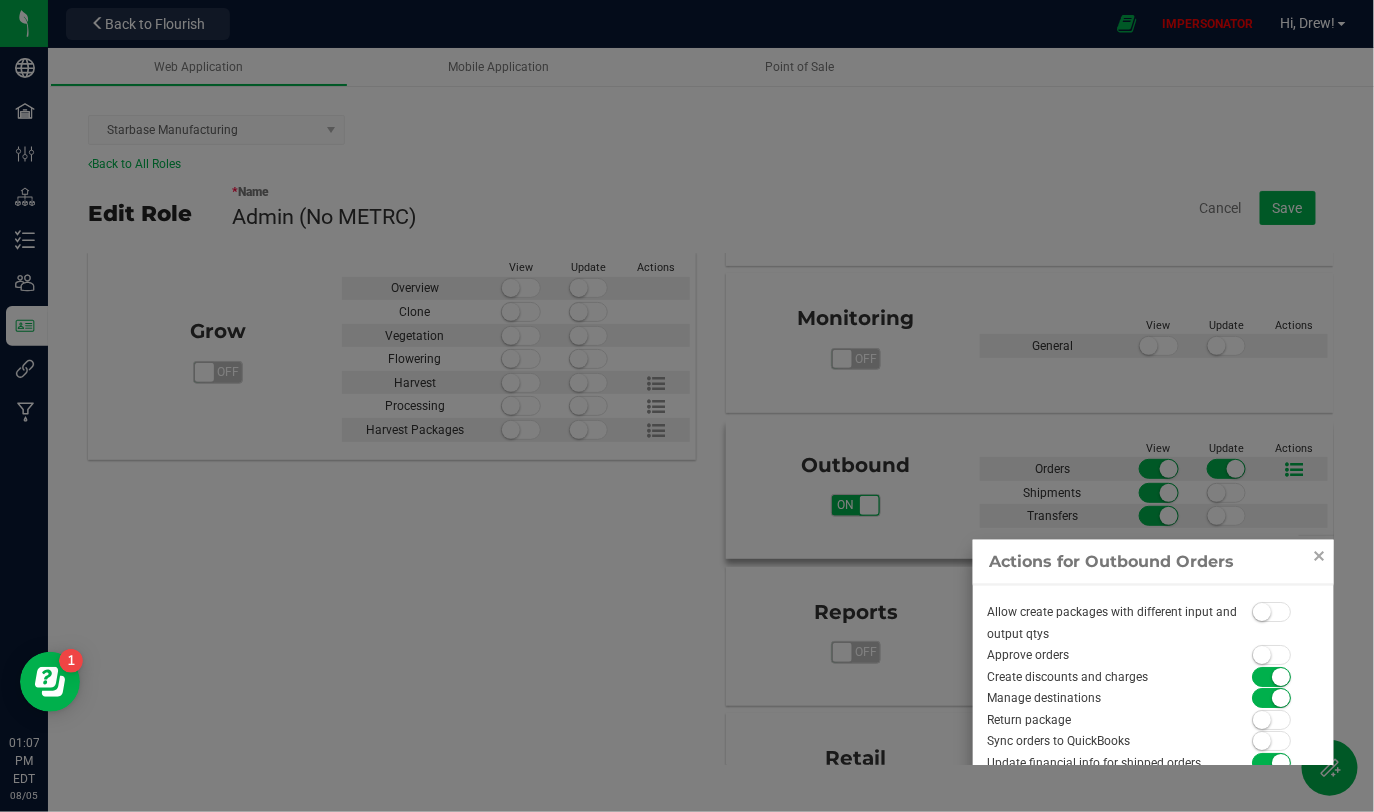 click at bounding box center (687, 406) 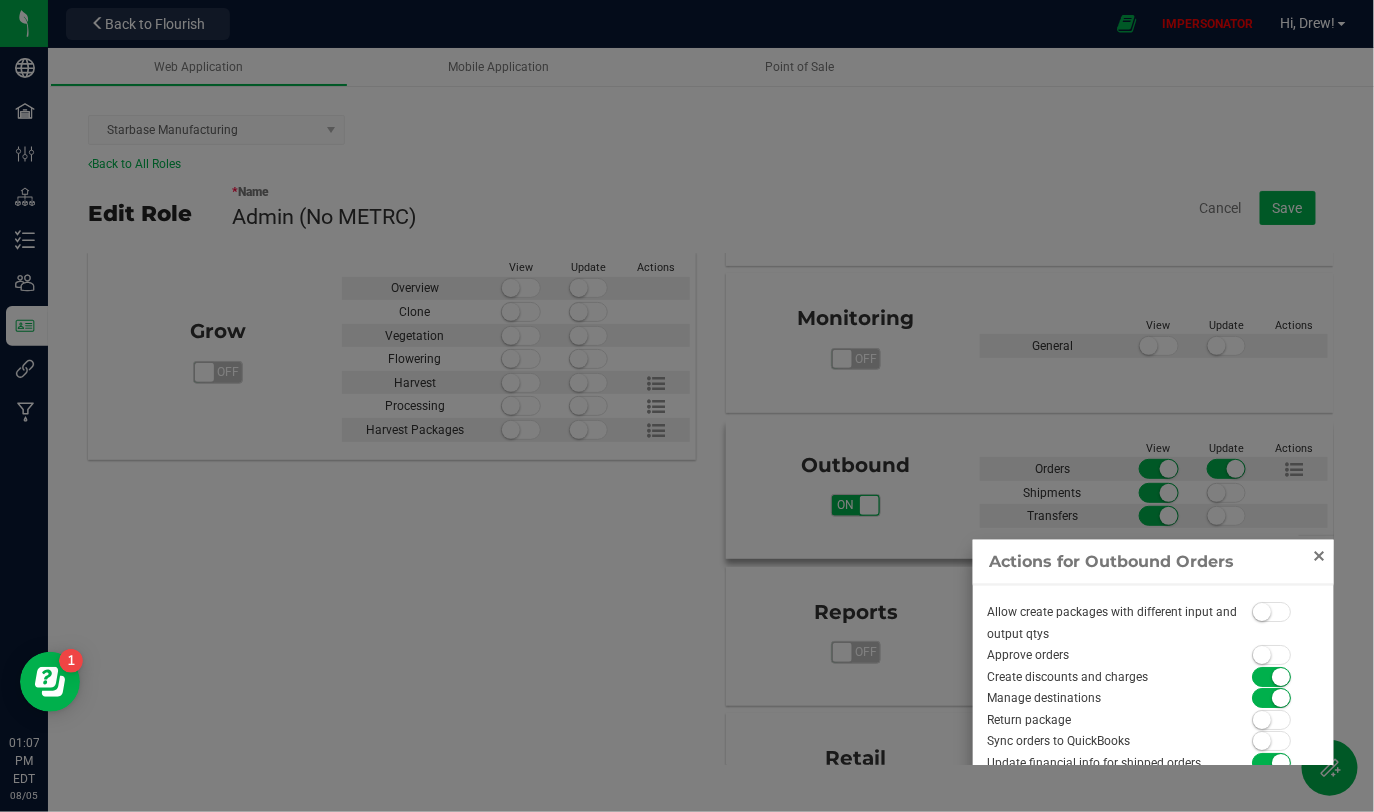 click at bounding box center (1319, 556) 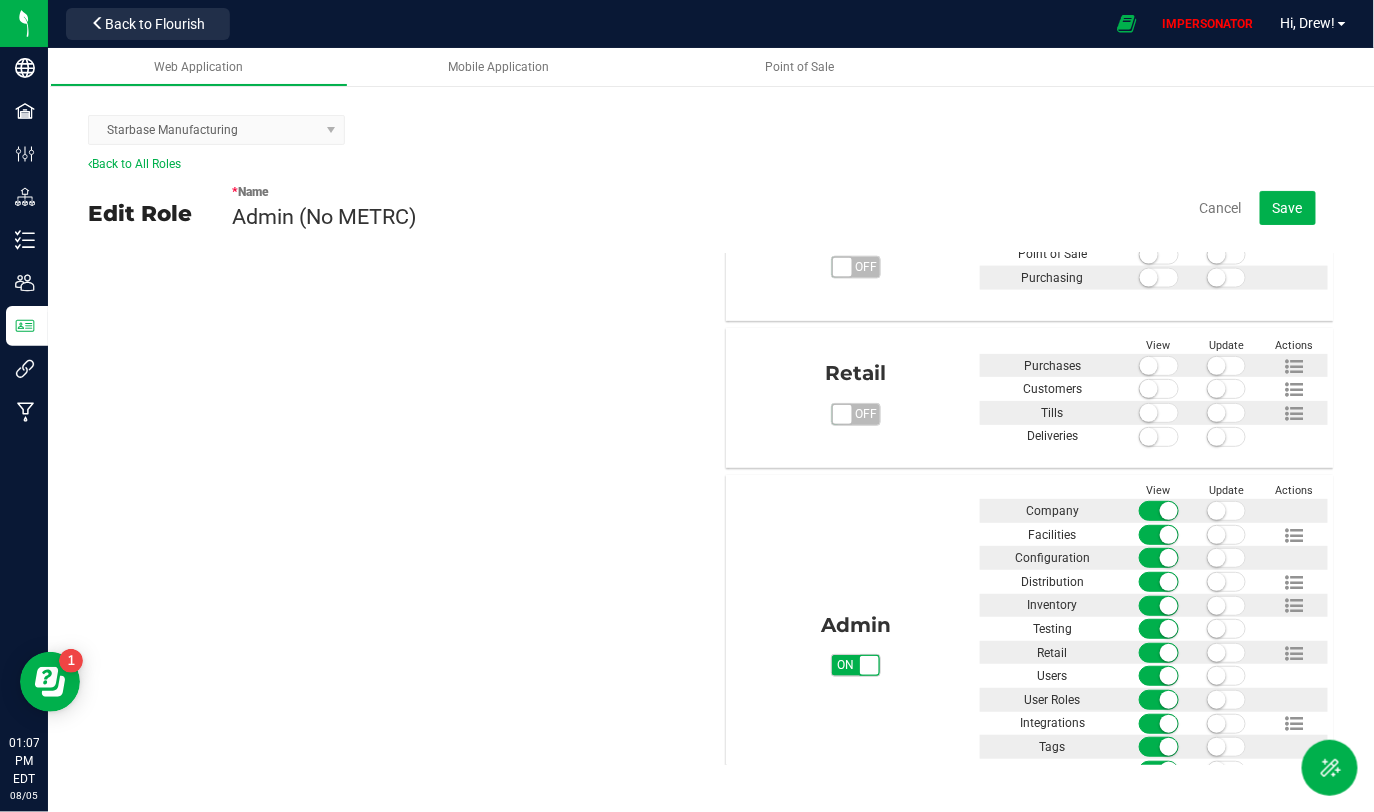 scroll, scrollTop: 1057, scrollLeft: 0, axis: vertical 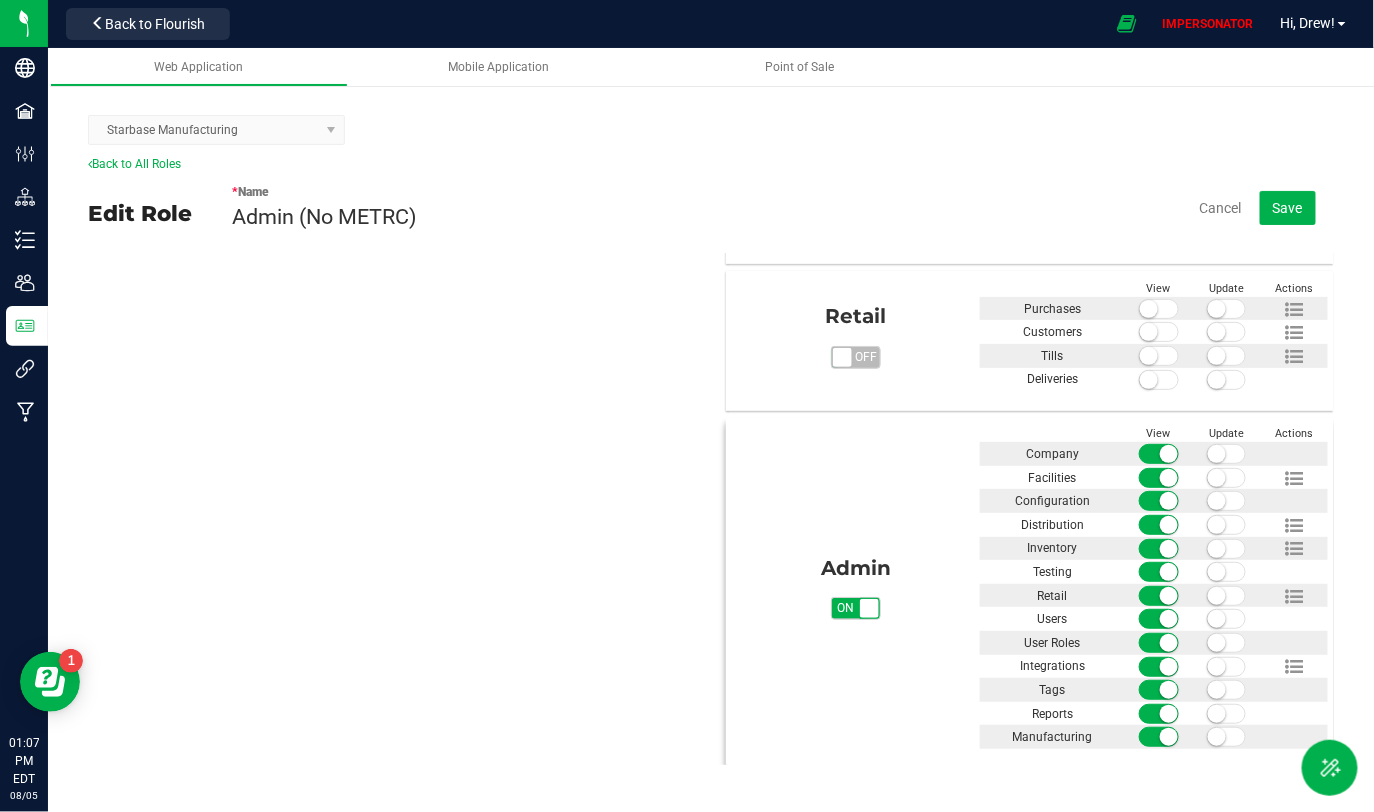 click at bounding box center [1227, 525] 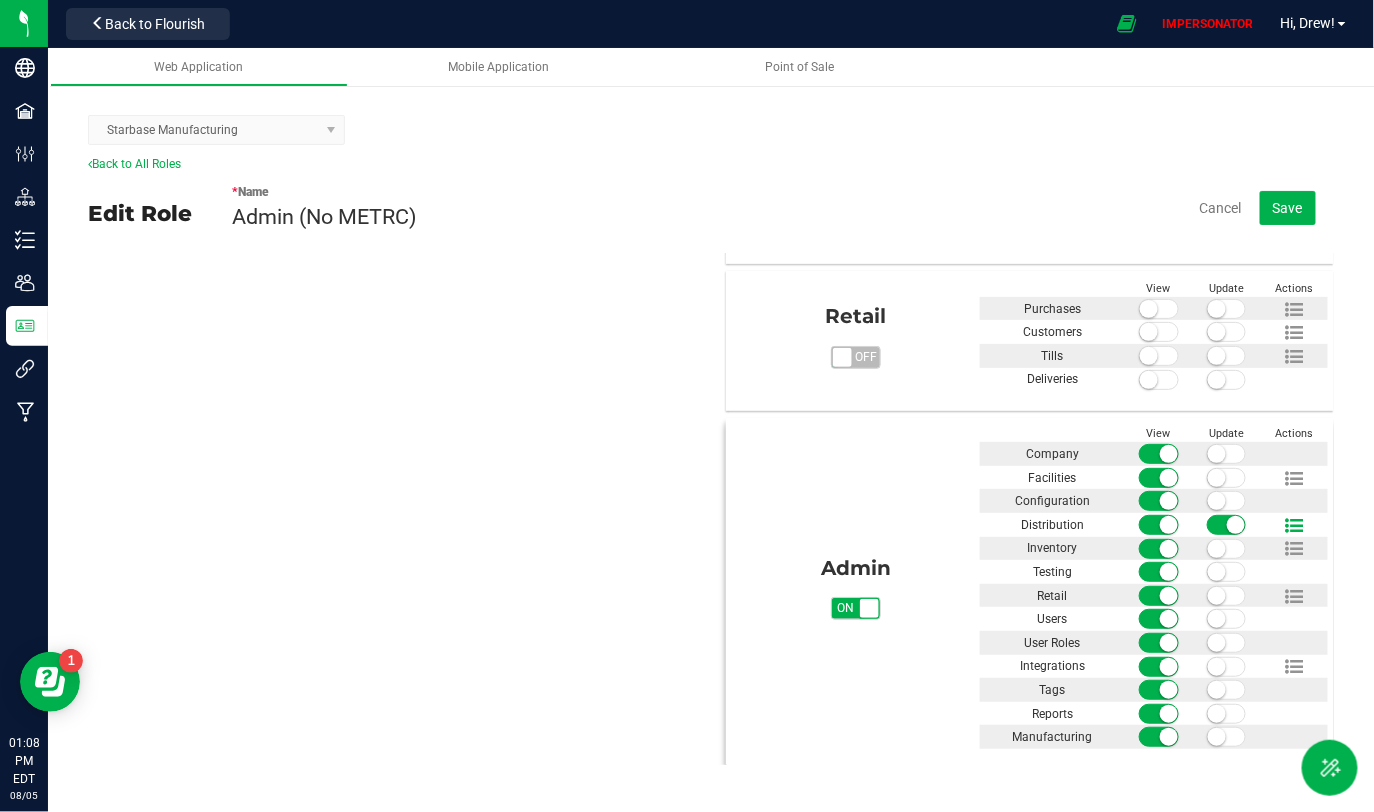 click at bounding box center (1294, 526) 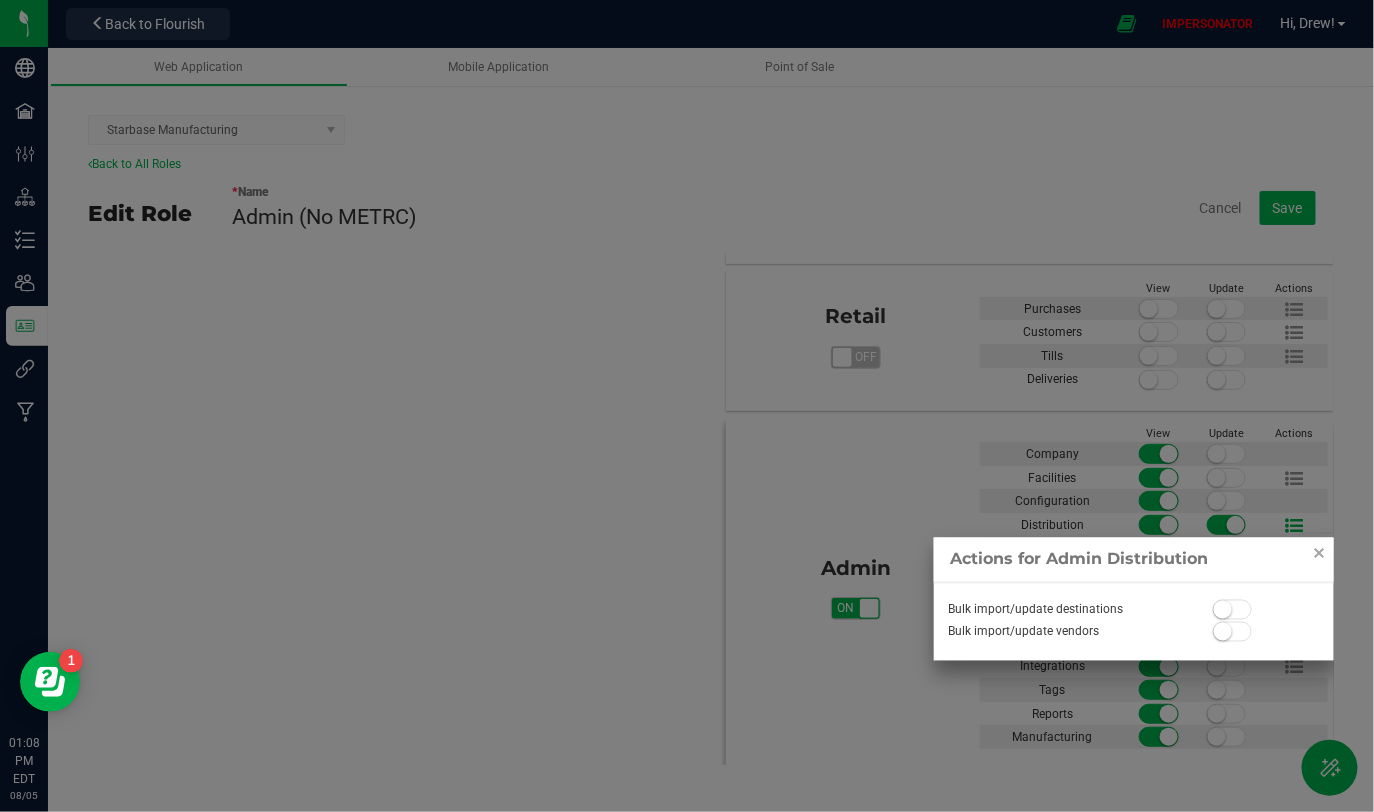 scroll, scrollTop: 1055, scrollLeft: 0, axis: vertical 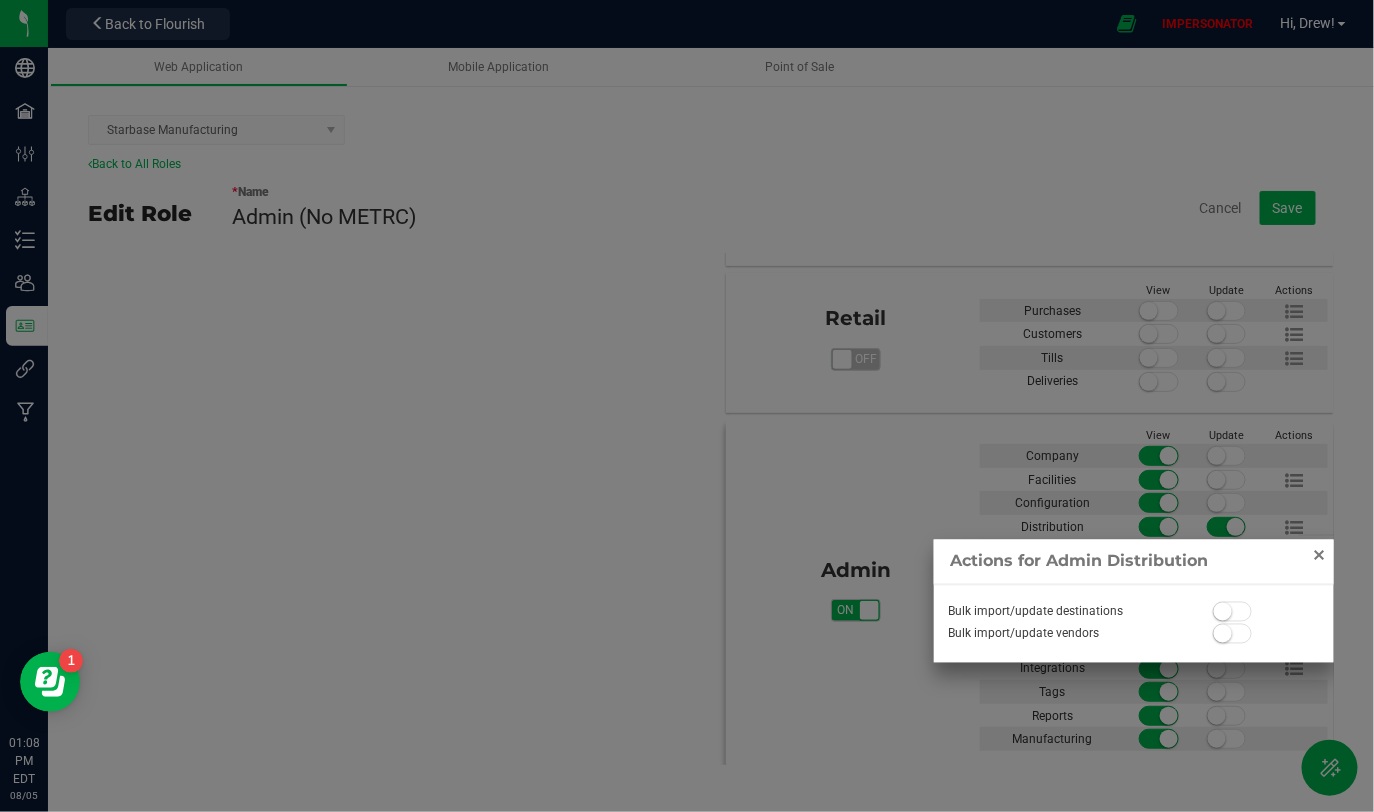 click at bounding box center [1319, 556] 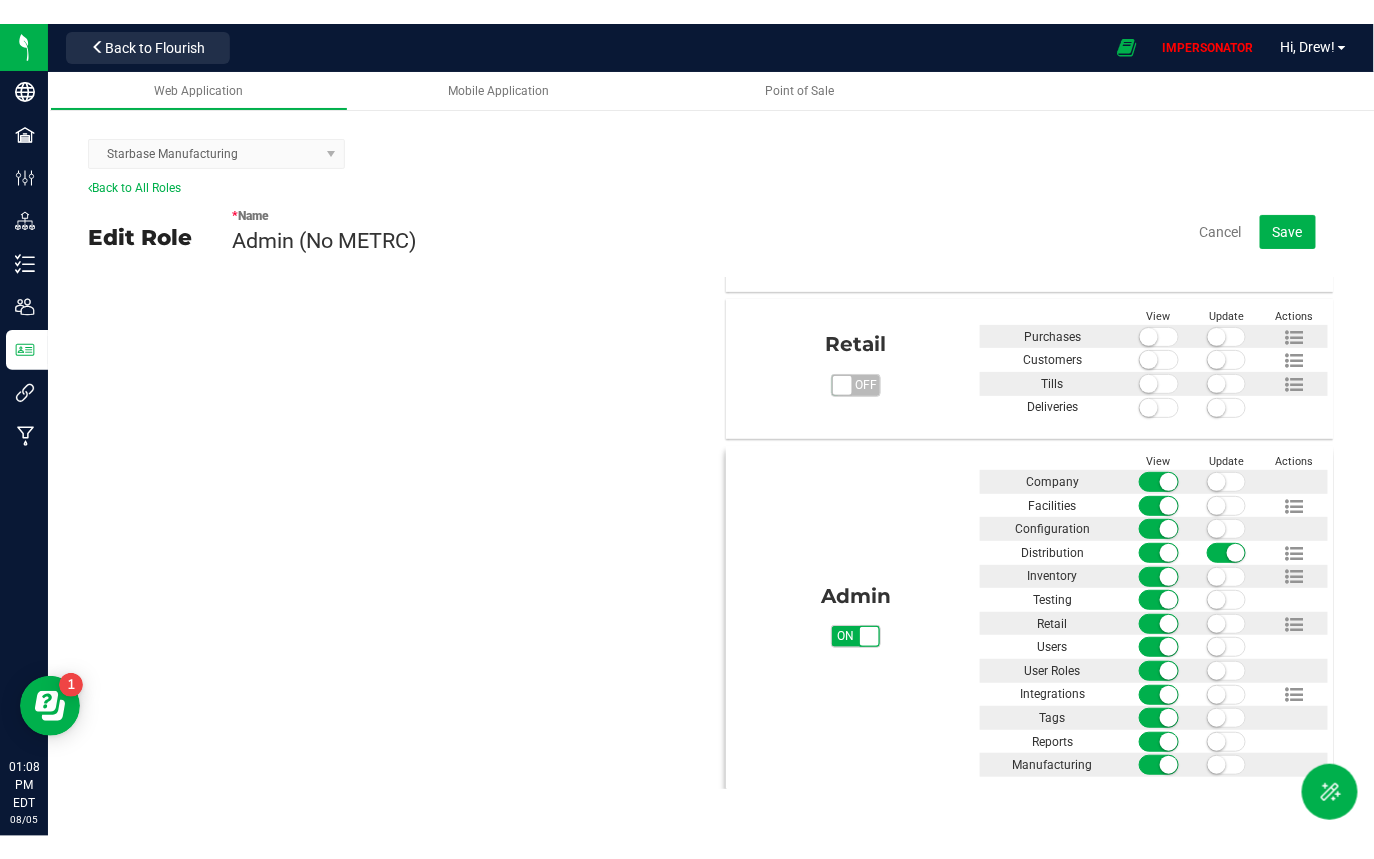 scroll, scrollTop: 1057, scrollLeft: 0, axis: vertical 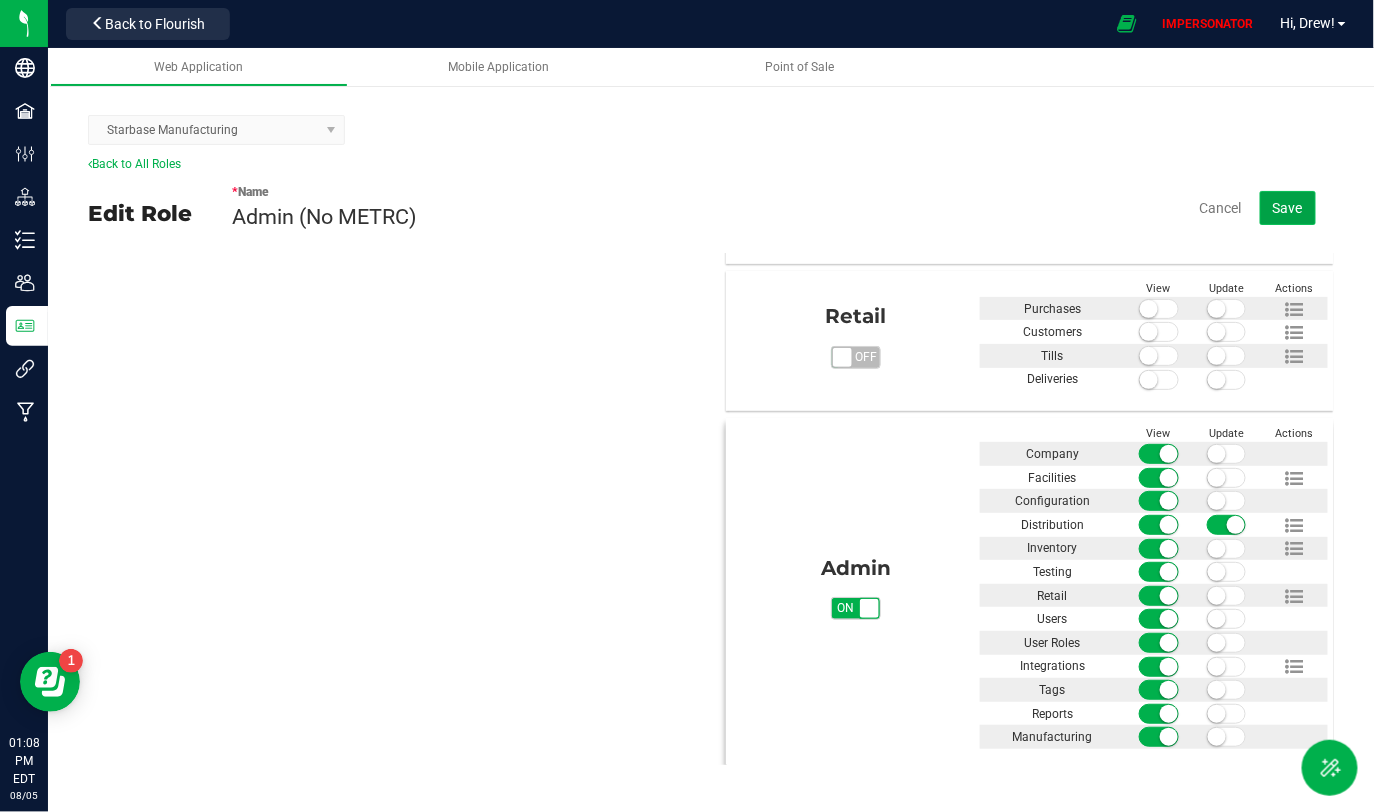 click on "Save" at bounding box center [1288, 208] 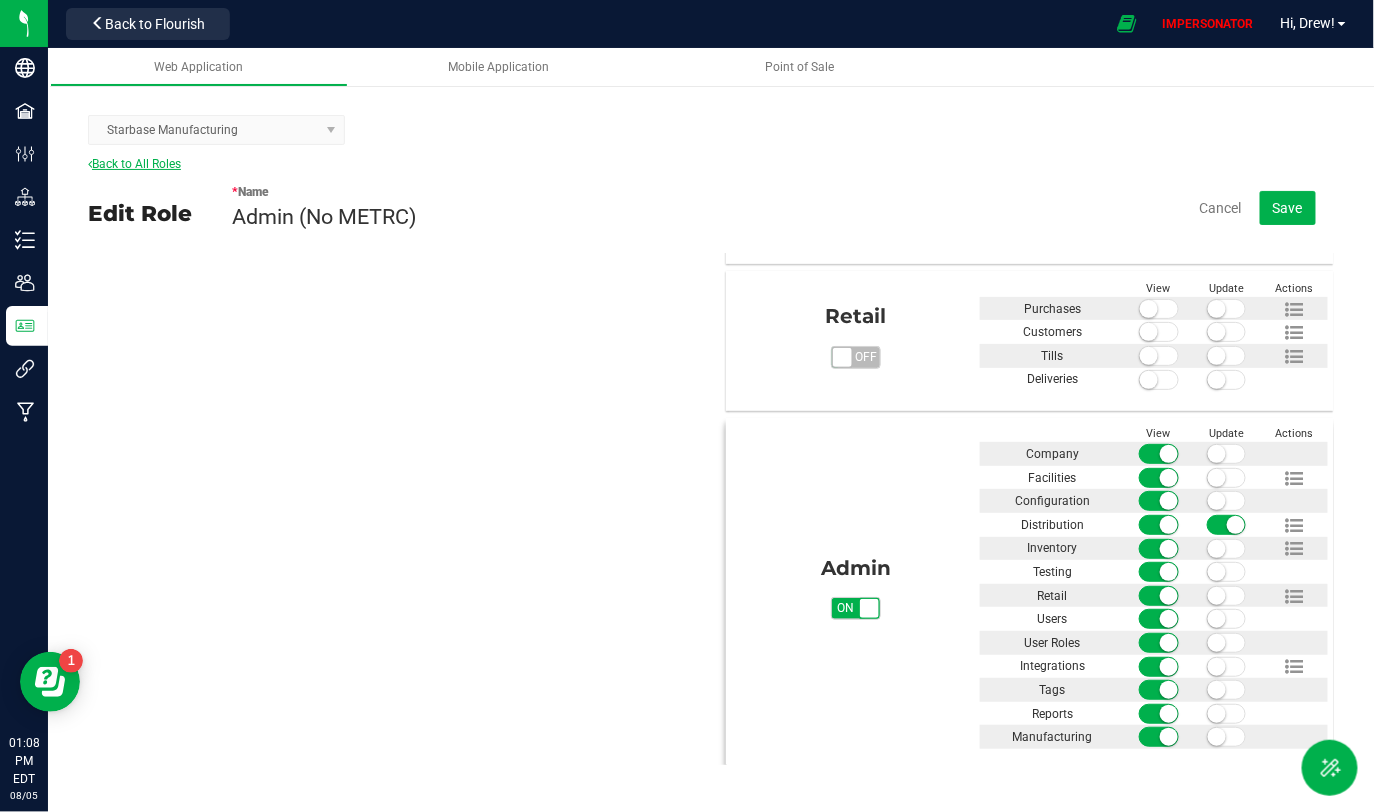 click on "Back to All Roles" at bounding box center [134, 164] 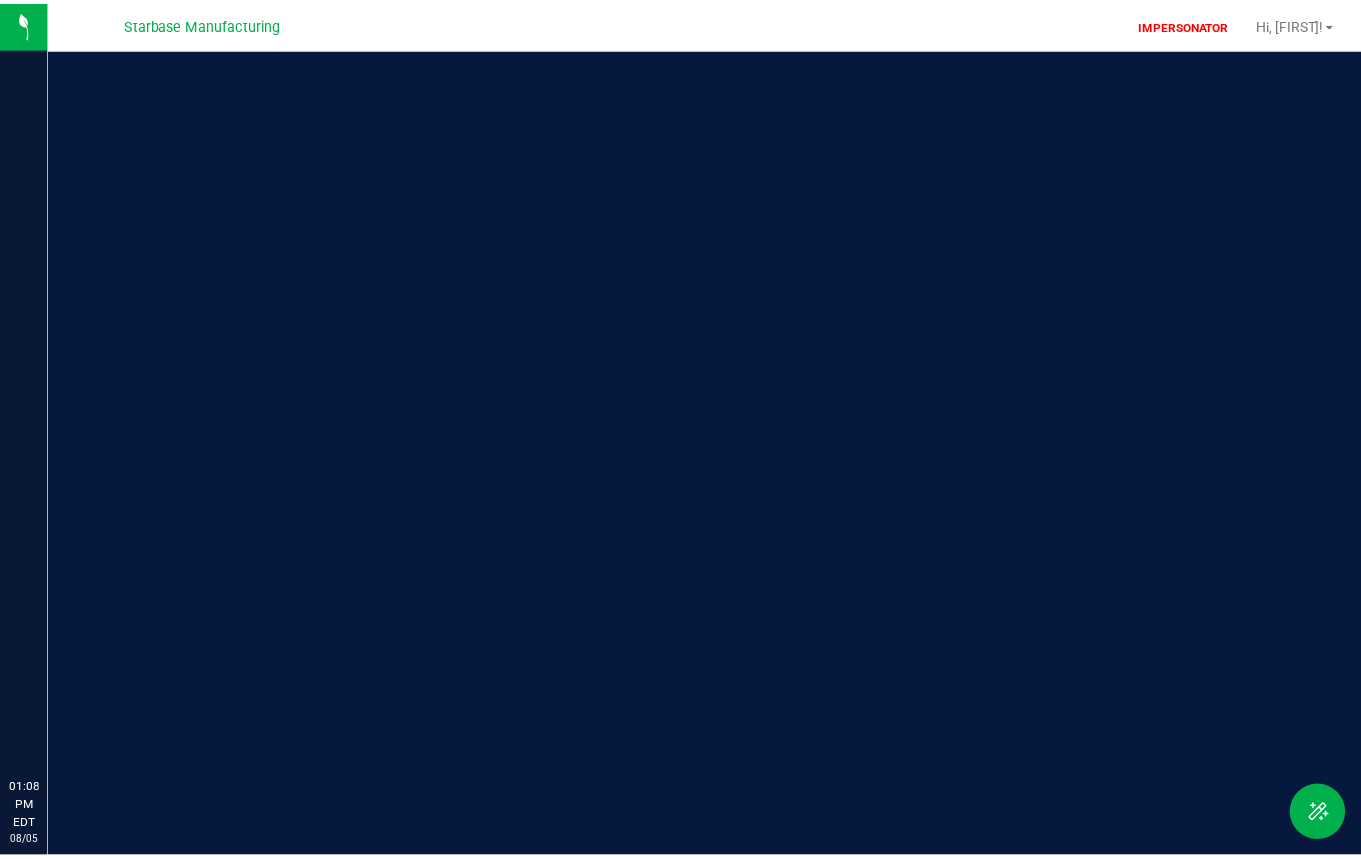 scroll, scrollTop: 0, scrollLeft: 0, axis: both 